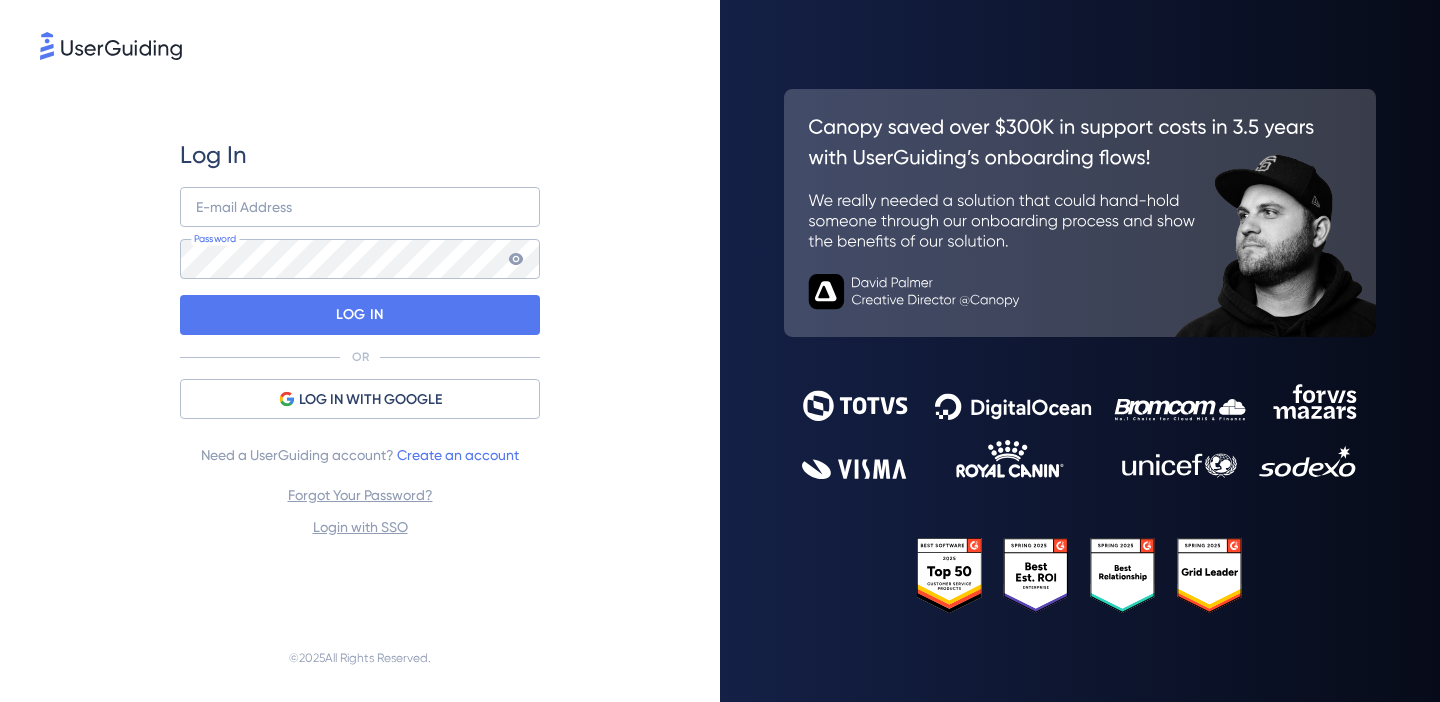 scroll, scrollTop: 0, scrollLeft: 0, axis: both 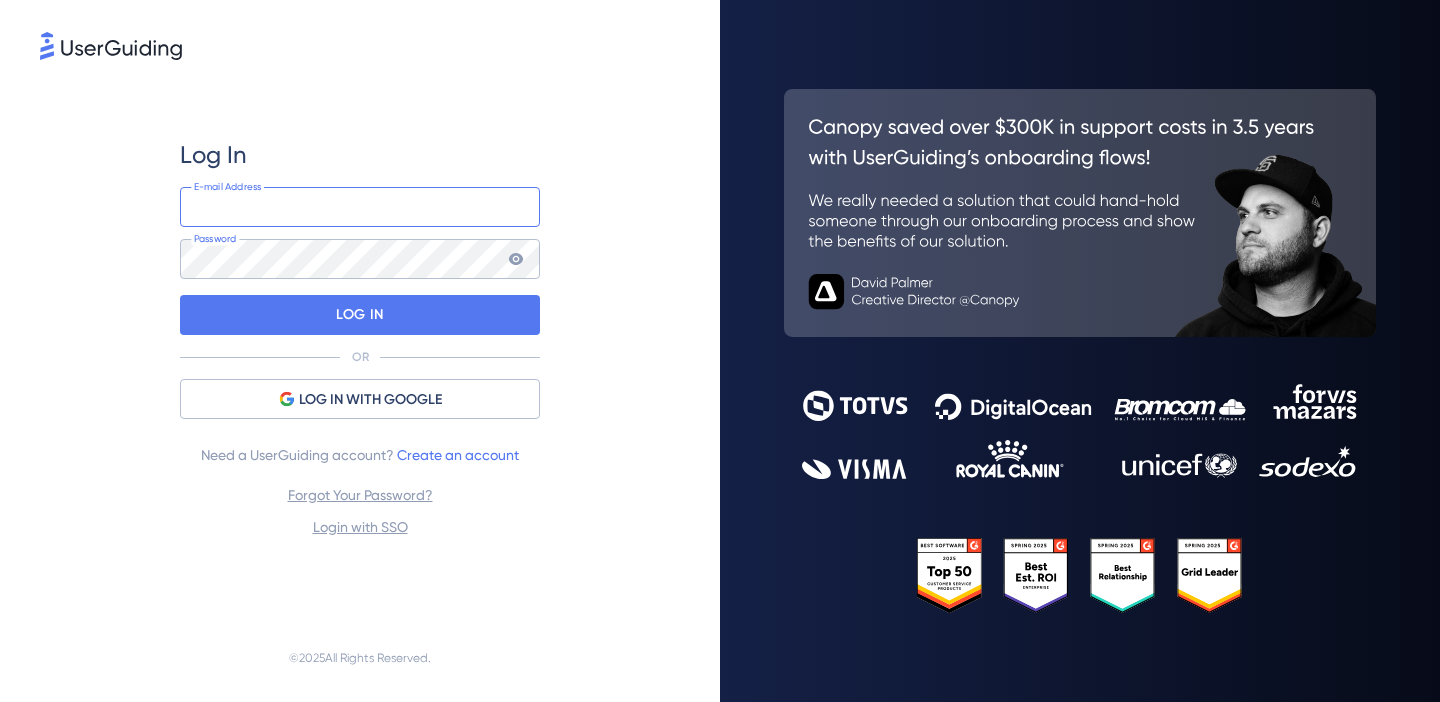 click at bounding box center (360, 207) 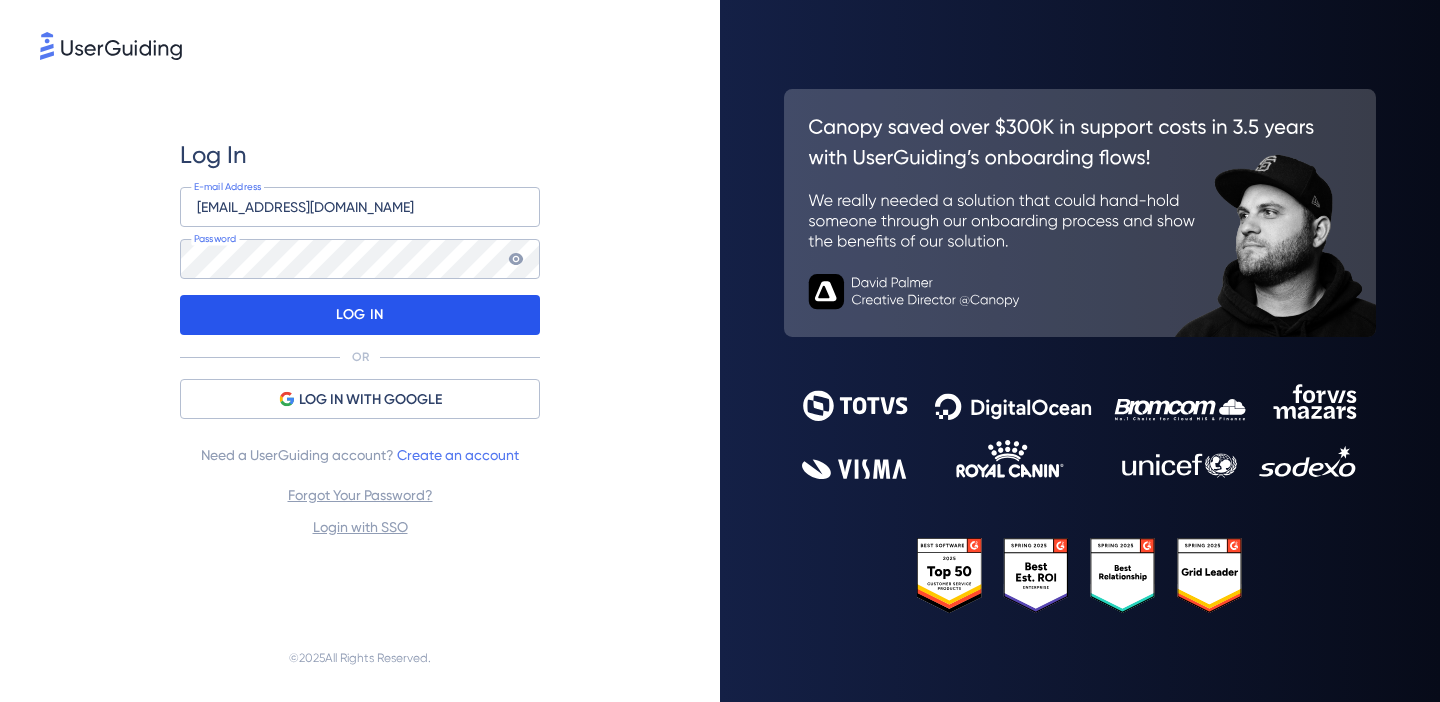 click on "LOG IN" at bounding box center [359, 315] 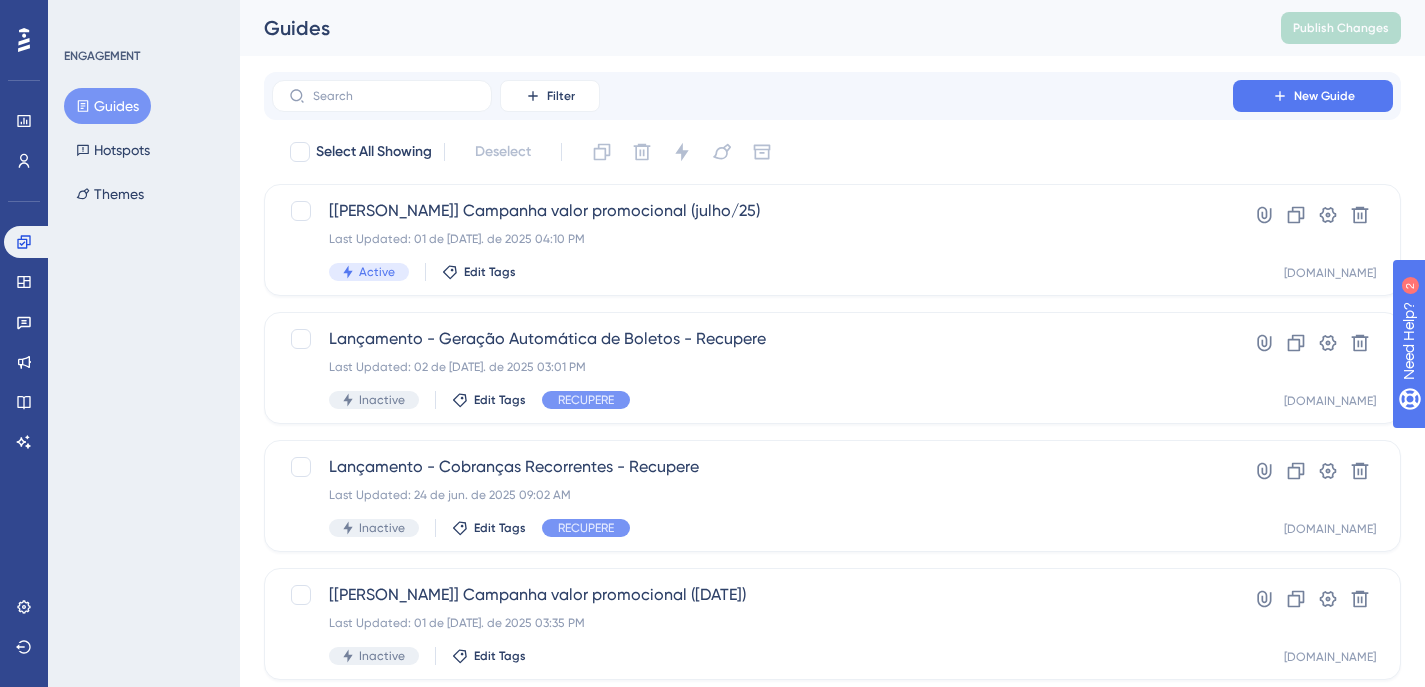 scroll, scrollTop: 0, scrollLeft: 0, axis: both 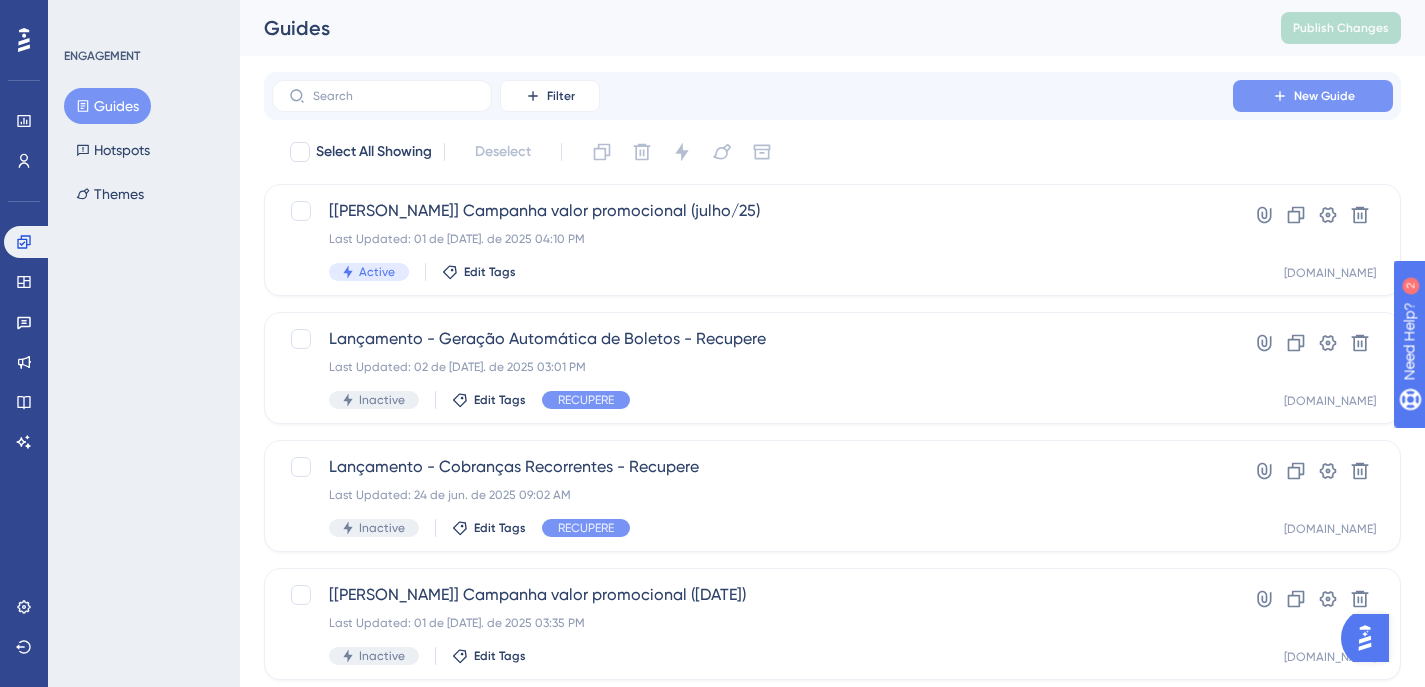 click on "New Guide" at bounding box center (1324, 96) 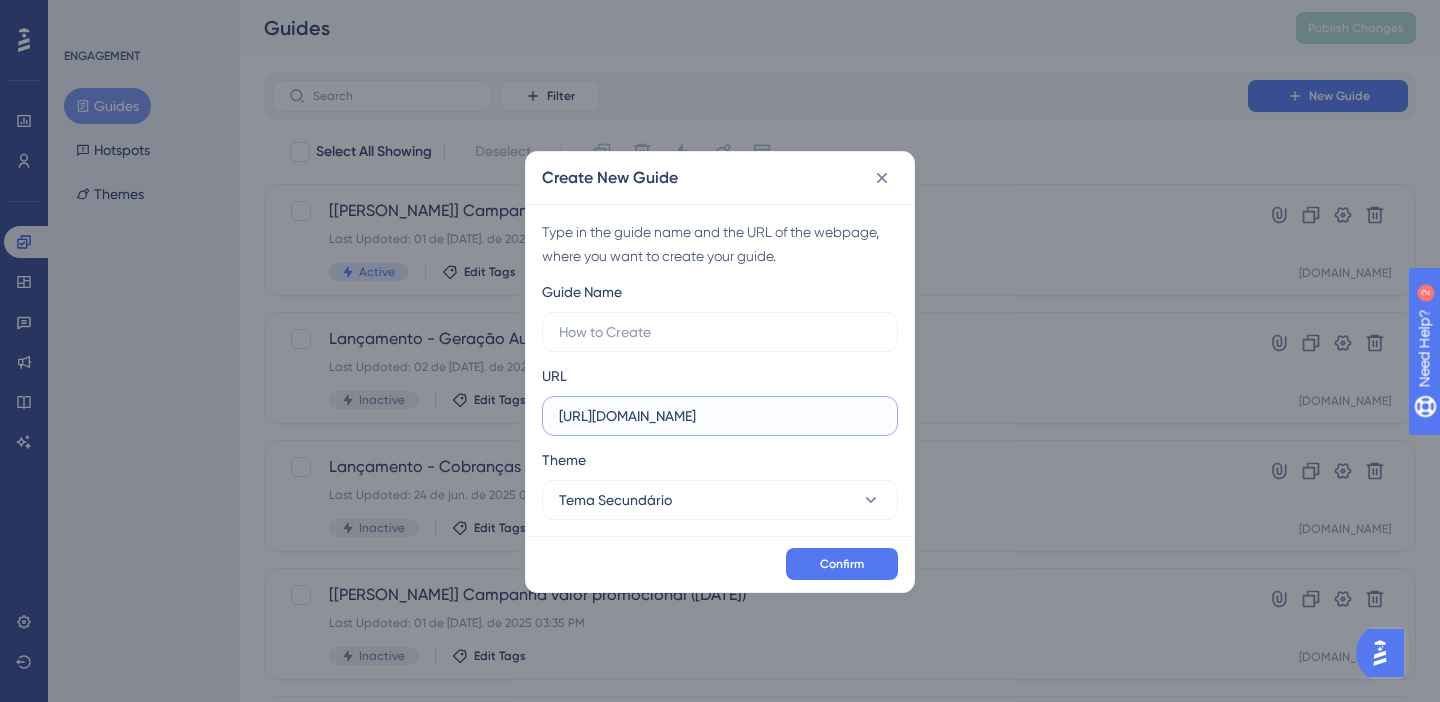 drag, startPoint x: 611, startPoint y: 420, endPoint x: 648, endPoint y: 417, distance: 37.12142 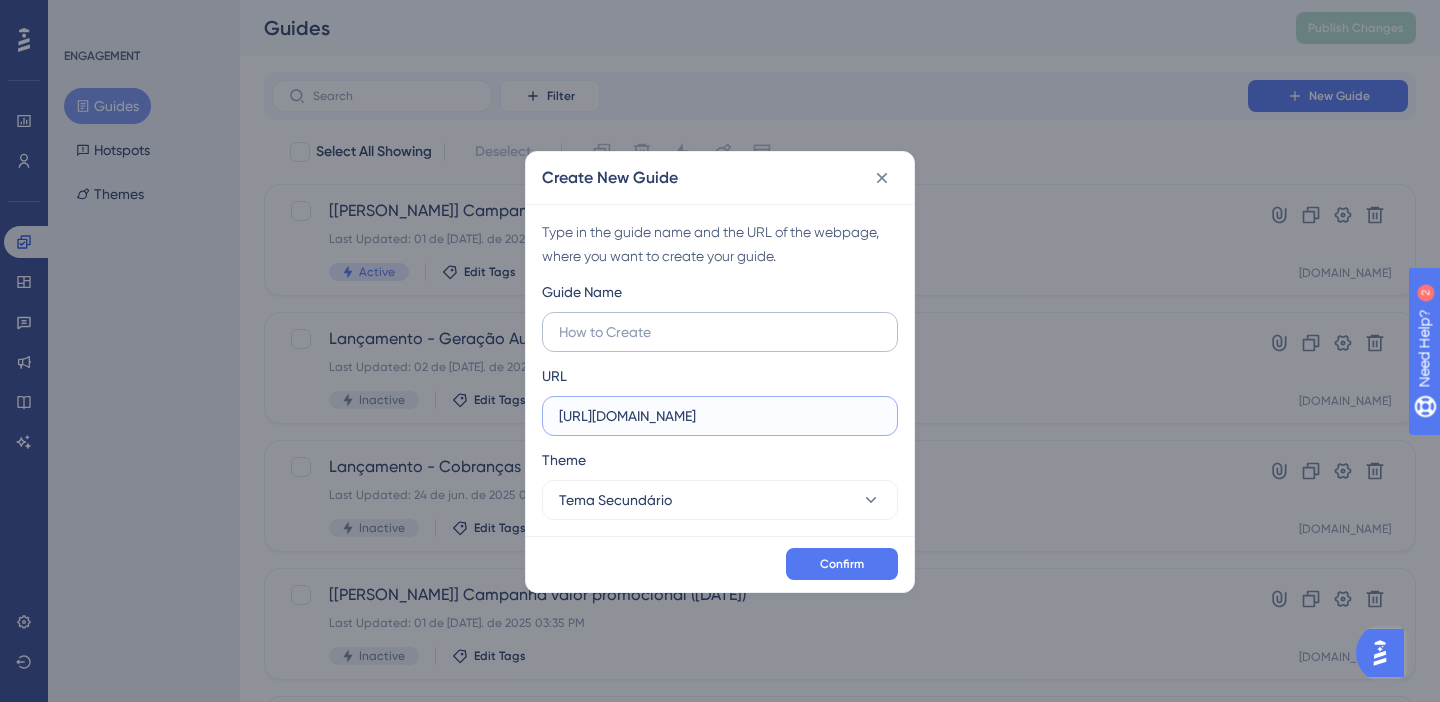 type on "https://localize.assertivasolucoes.com.br" 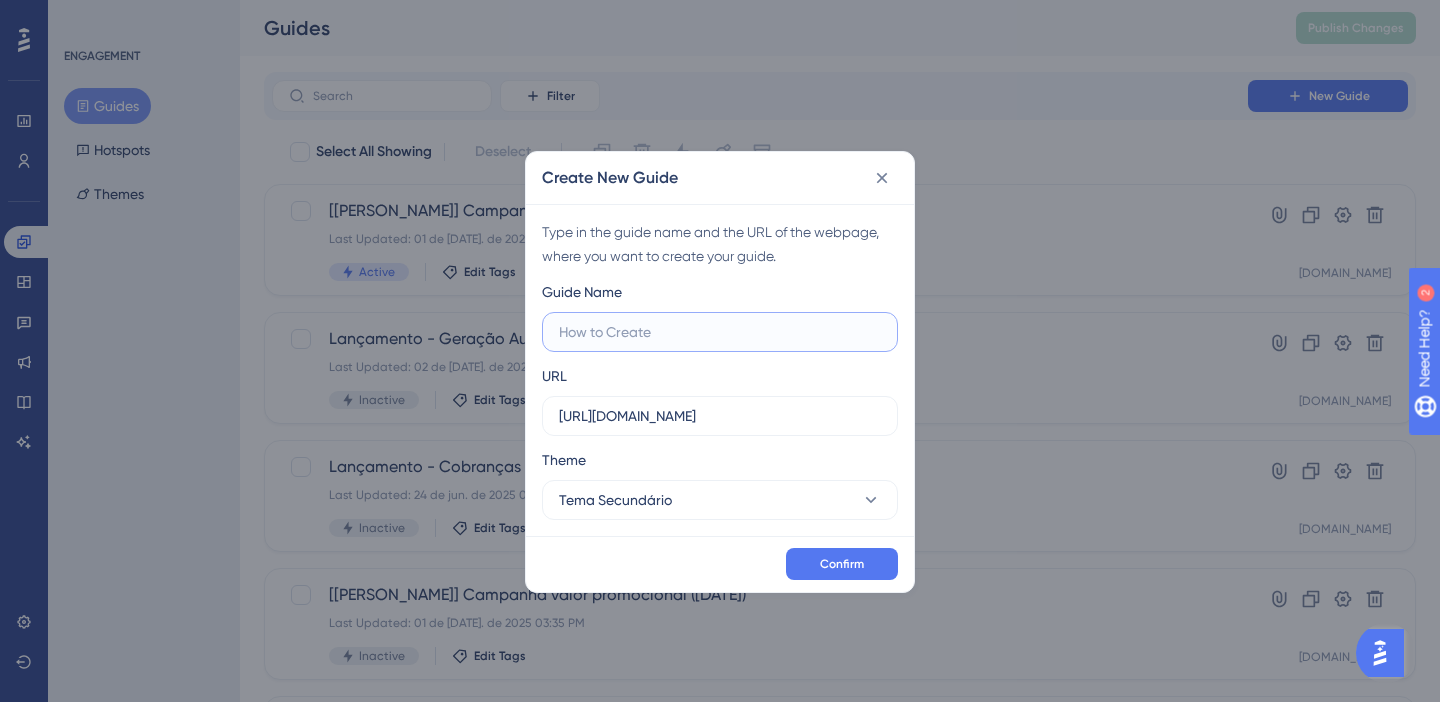 click at bounding box center [720, 332] 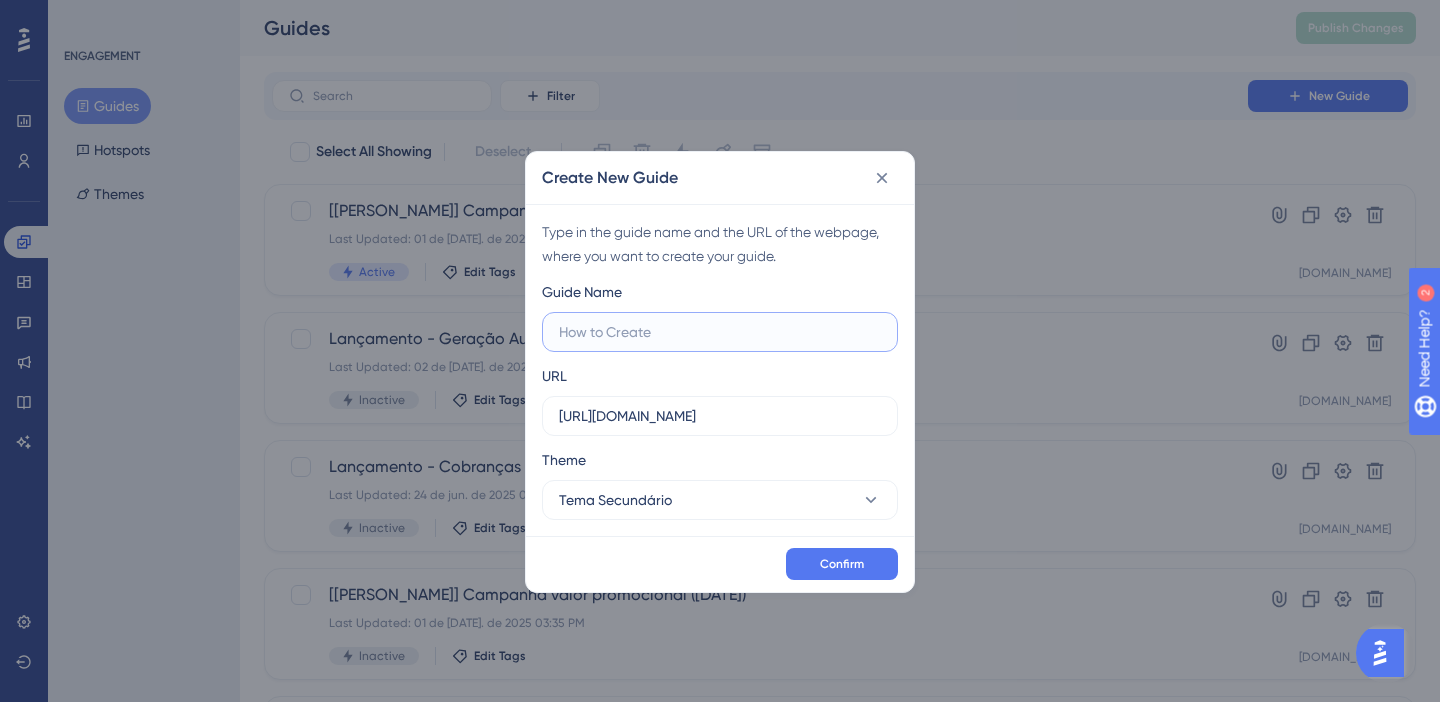 click at bounding box center (720, 332) 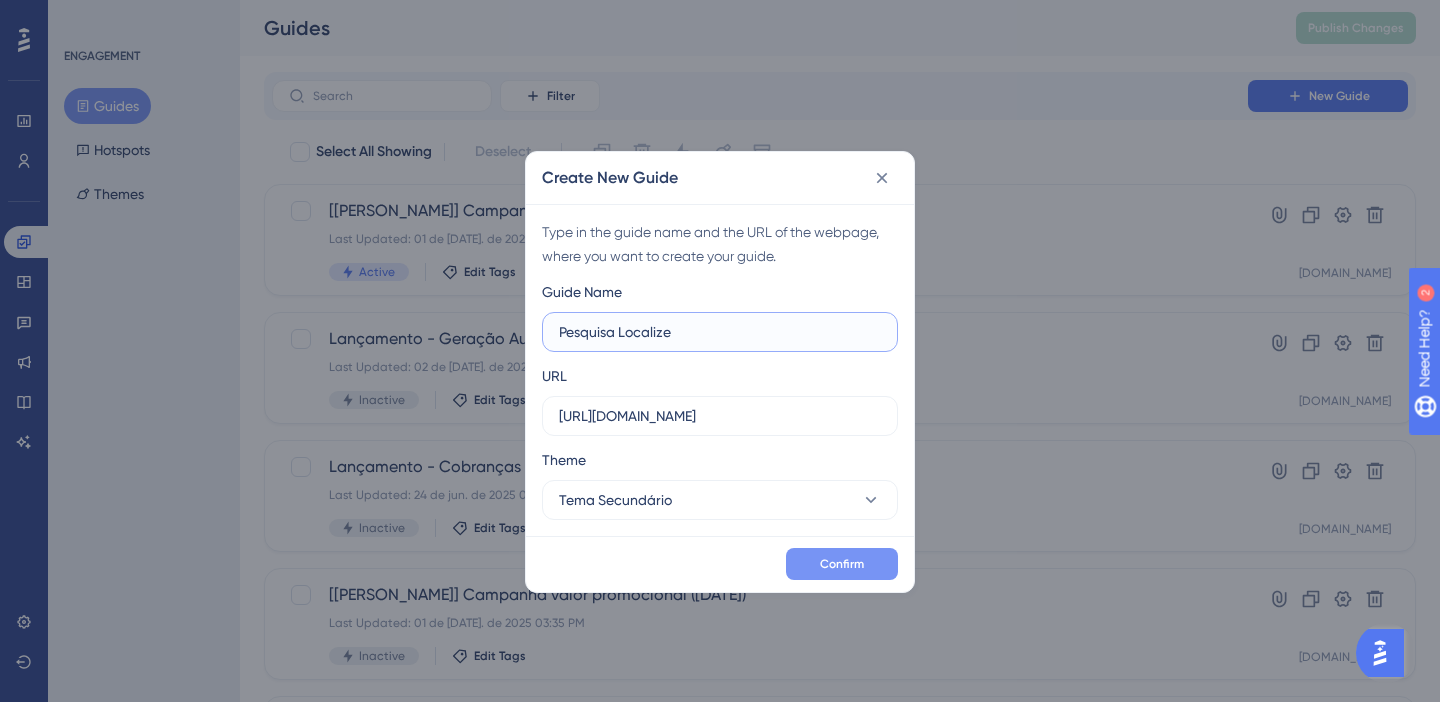 type on "Pesquisa Localize" 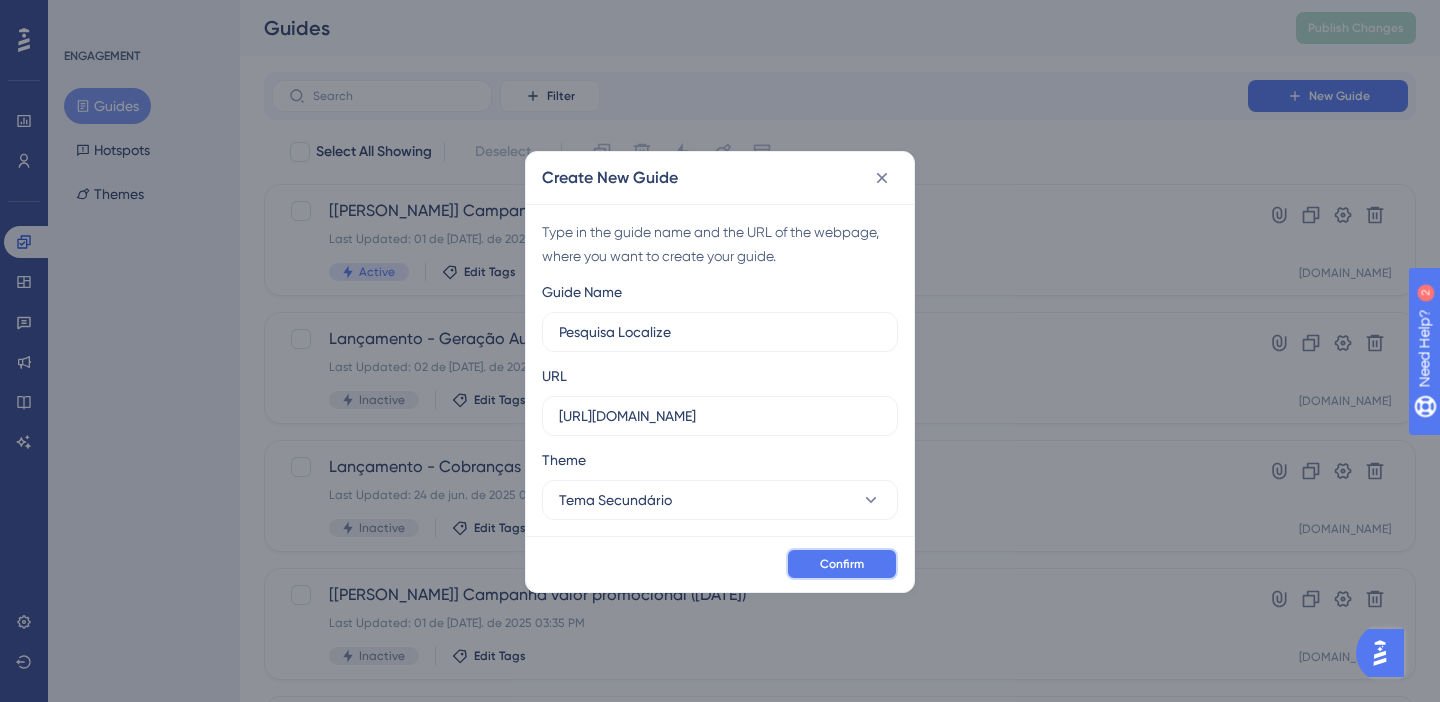 click on "Confirm" at bounding box center (842, 564) 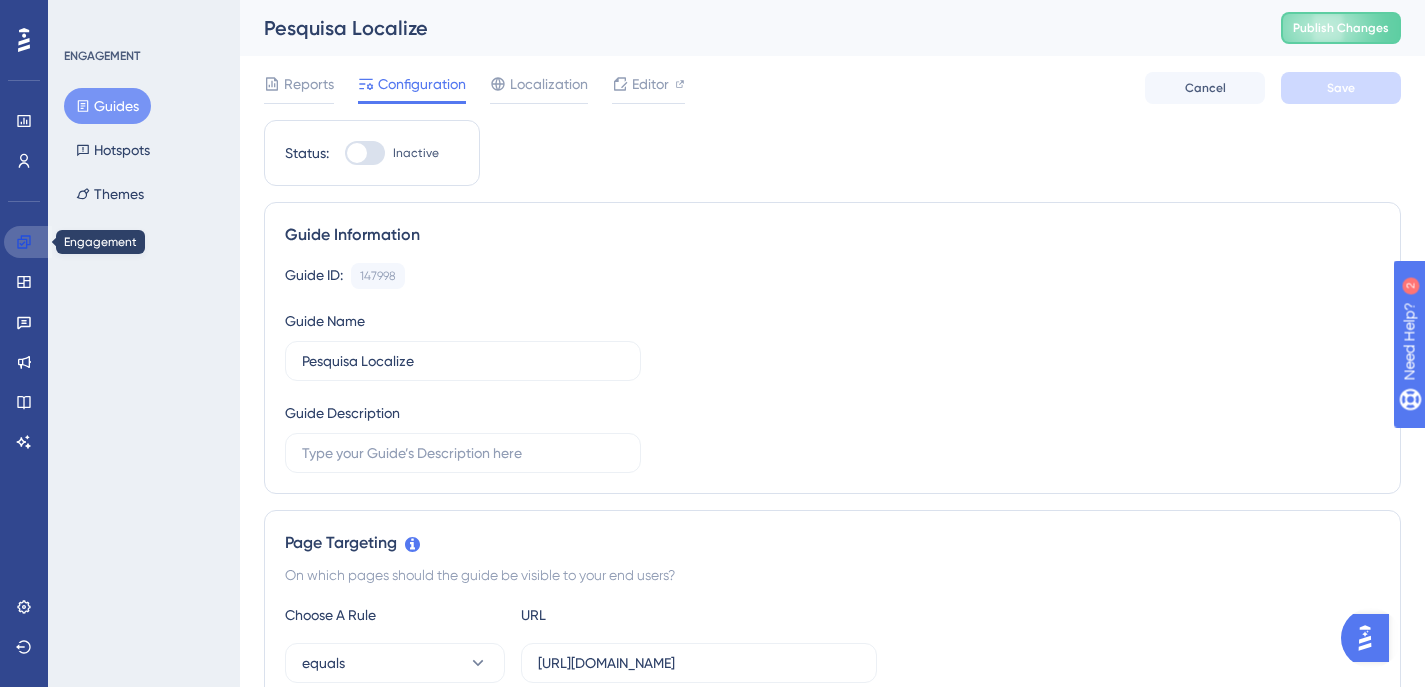 click 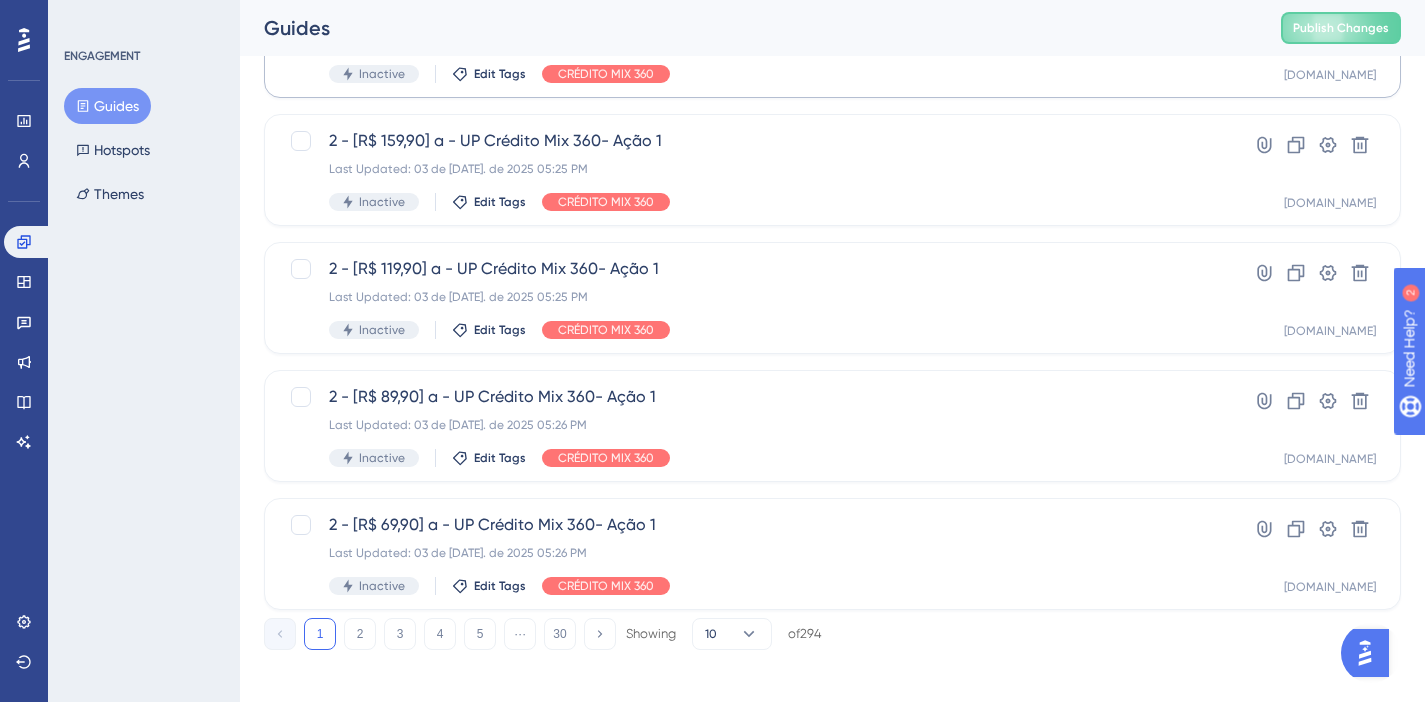 scroll, scrollTop: 850, scrollLeft: 0, axis: vertical 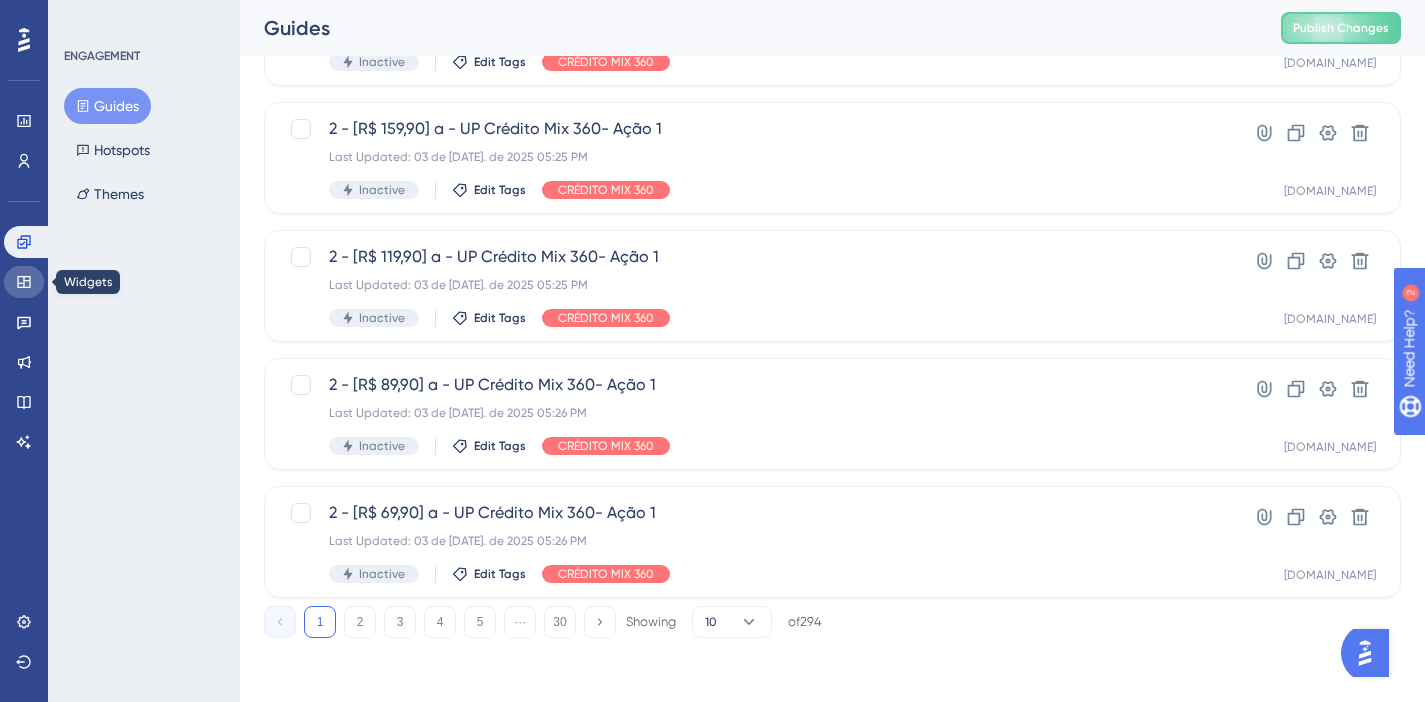 click 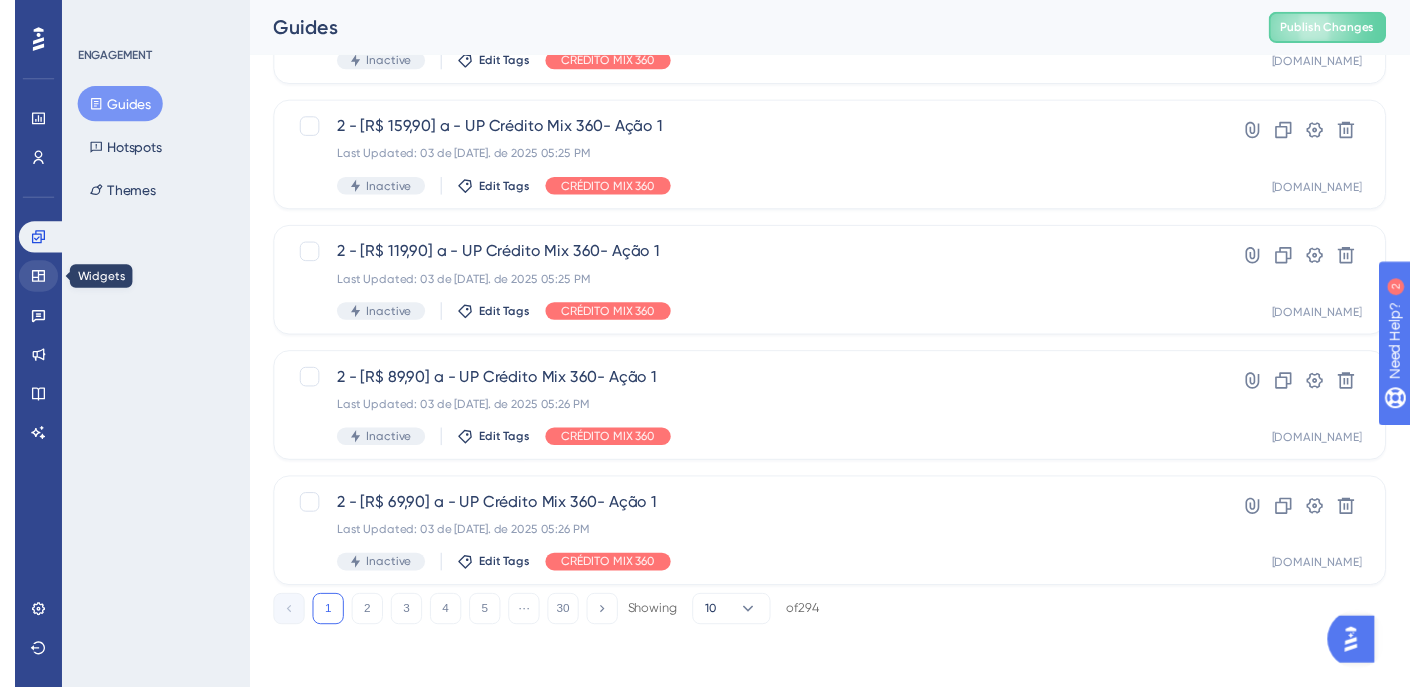 scroll, scrollTop: 0, scrollLeft: 0, axis: both 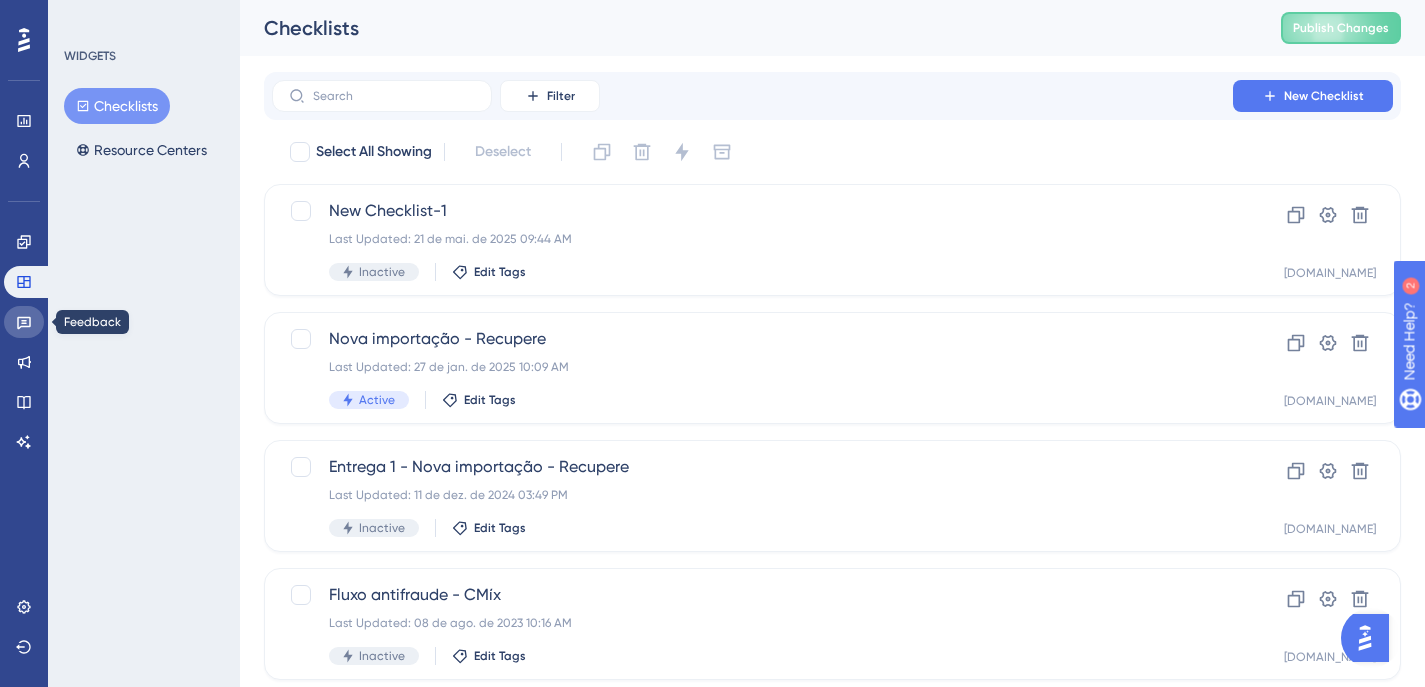 click 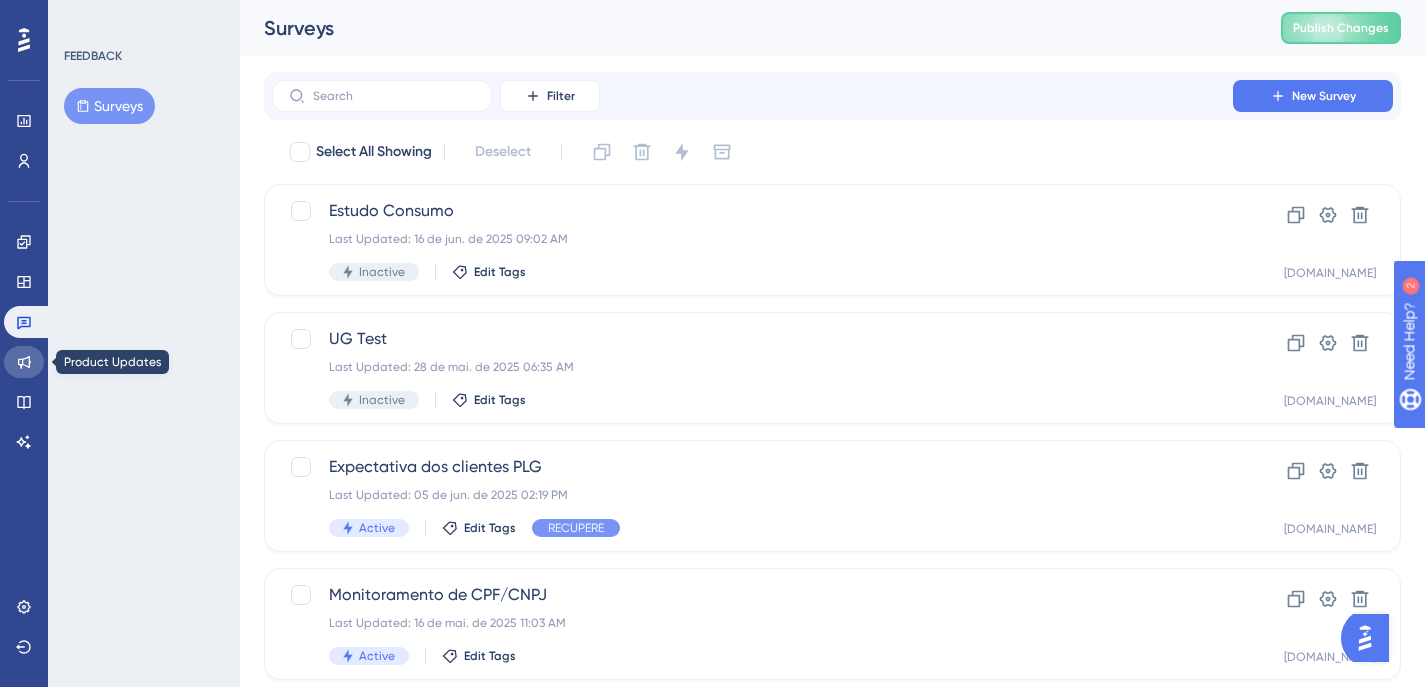 click 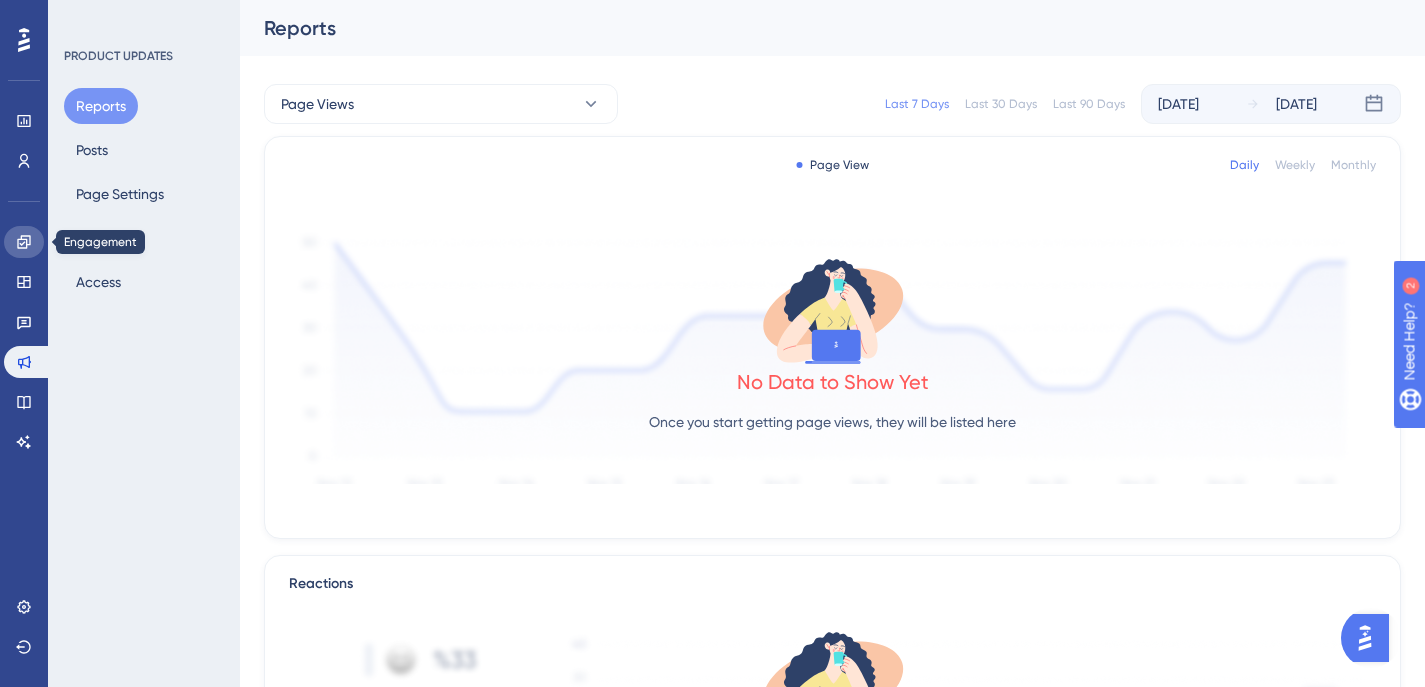 click 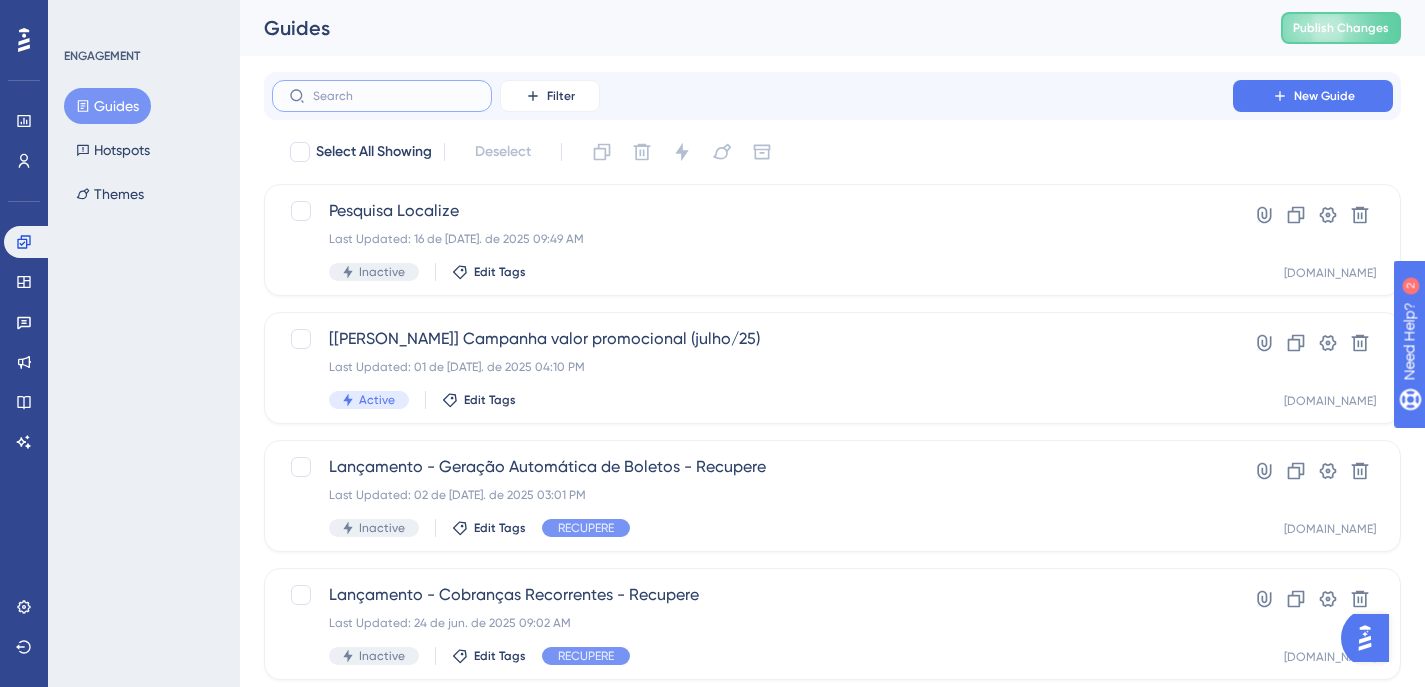 click at bounding box center [394, 96] 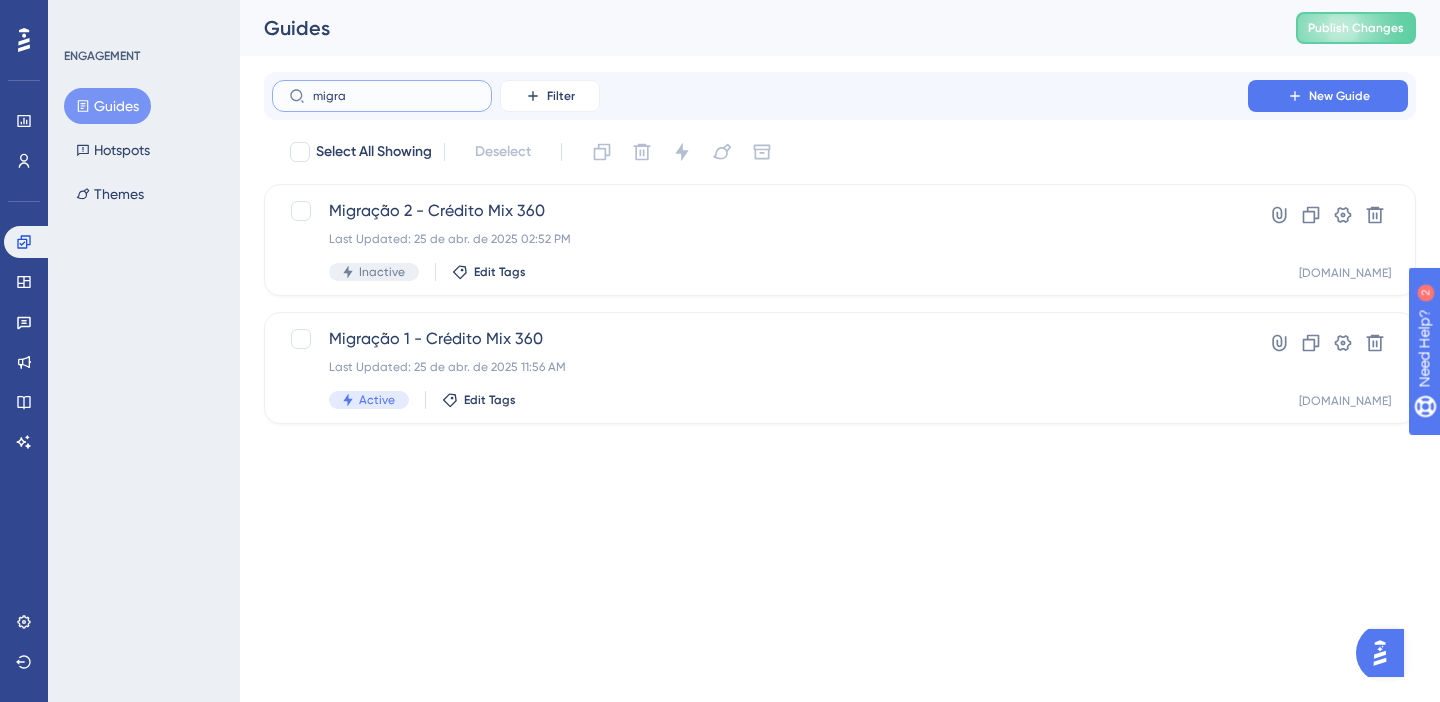 type on "migra" 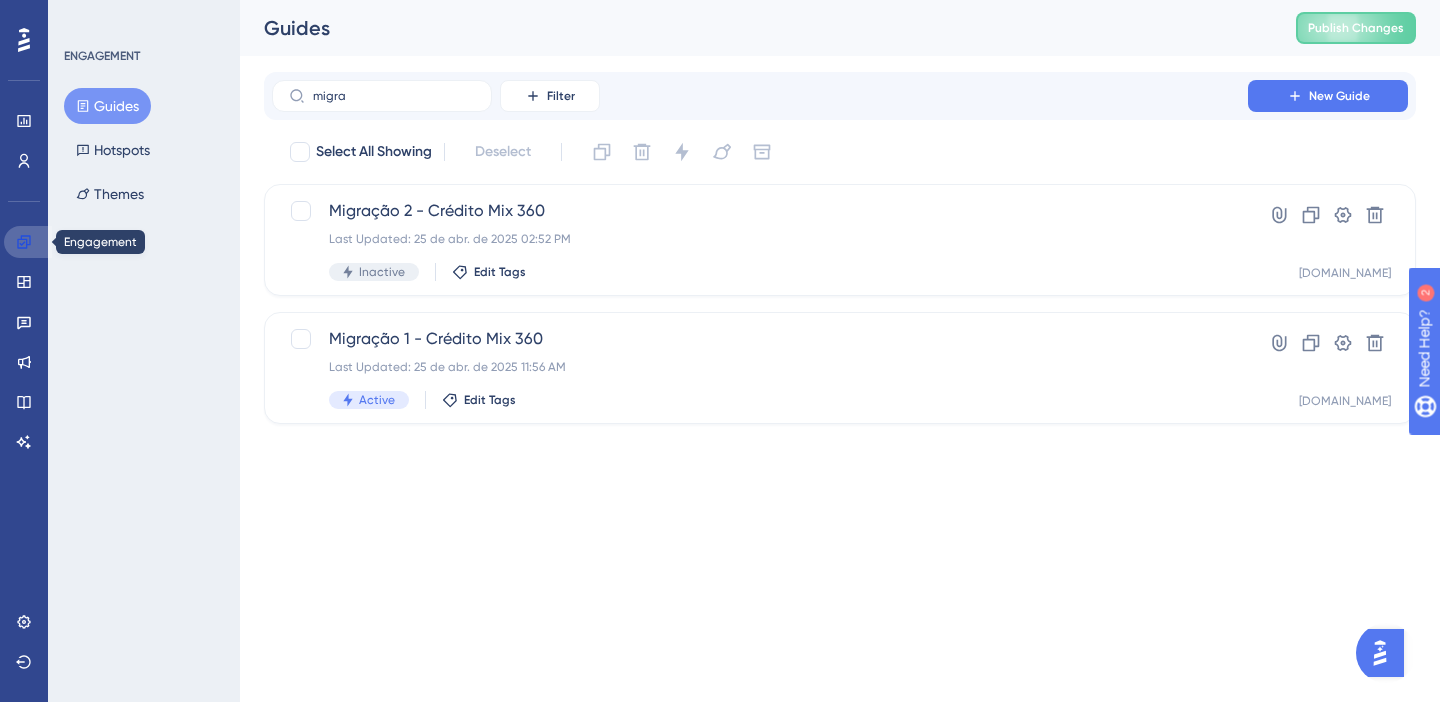 click 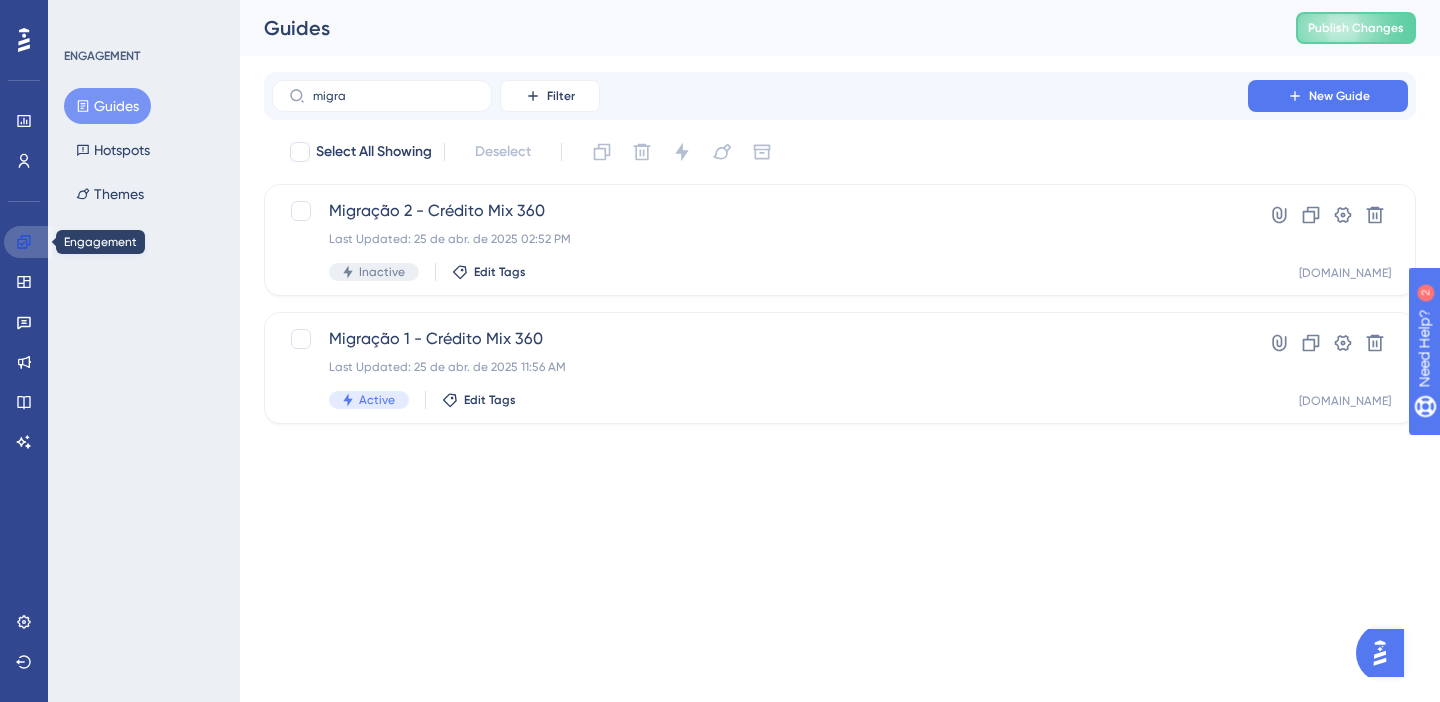 click 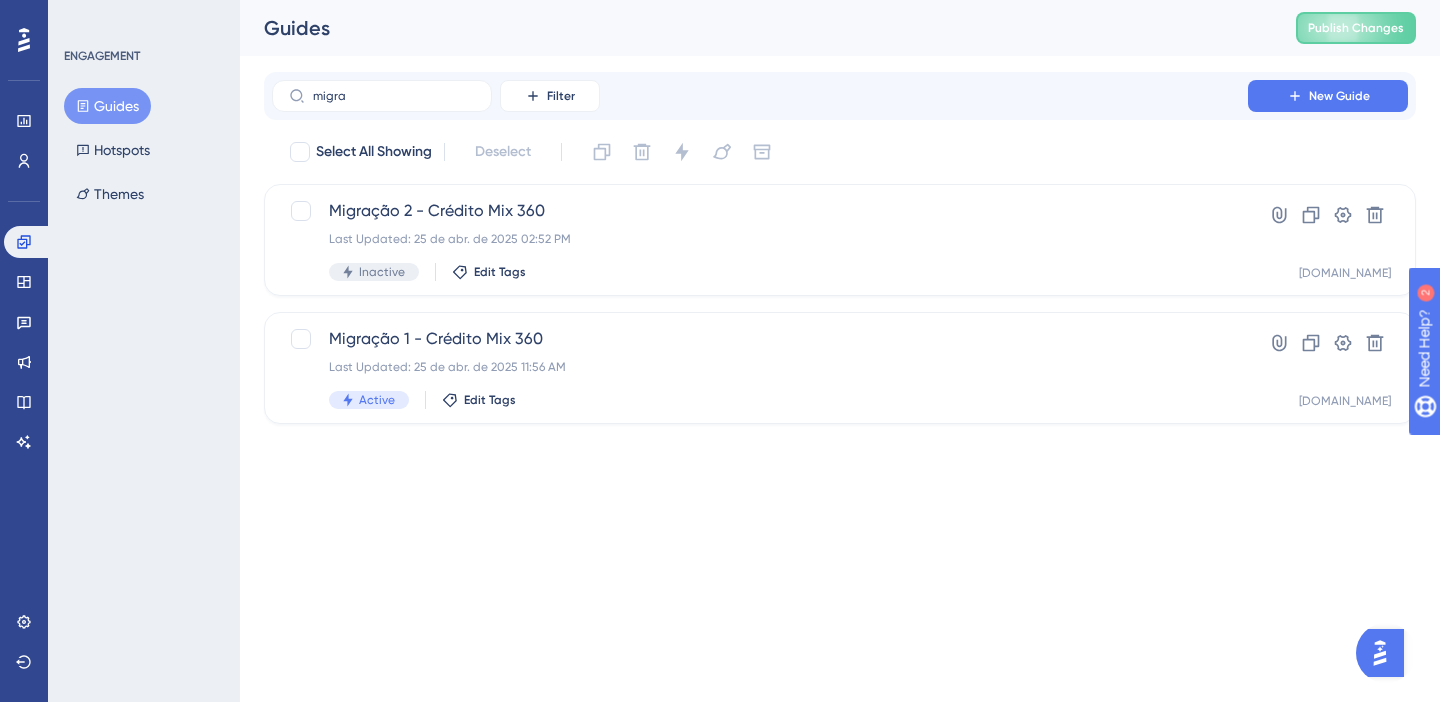 click on "Guides" at bounding box center [107, 106] 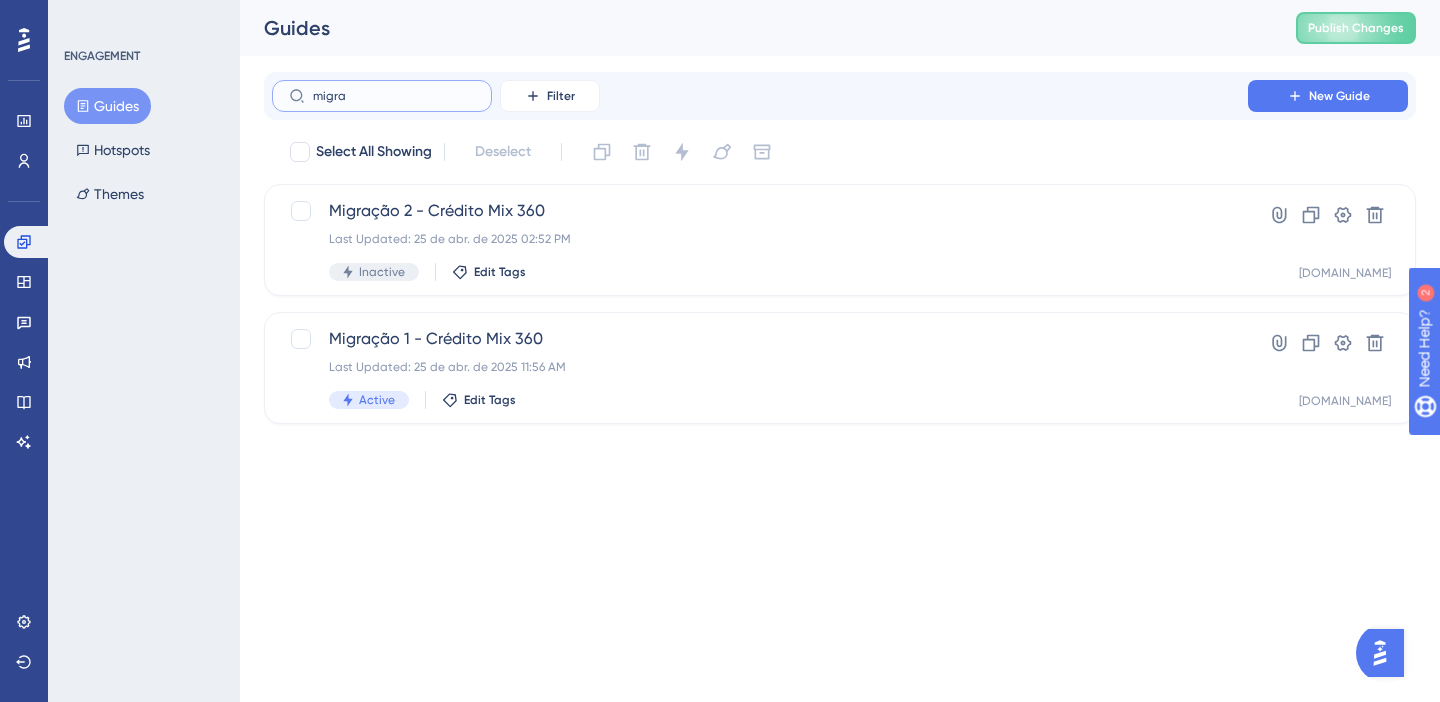 click on "migra" at bounding box center [394, 96] 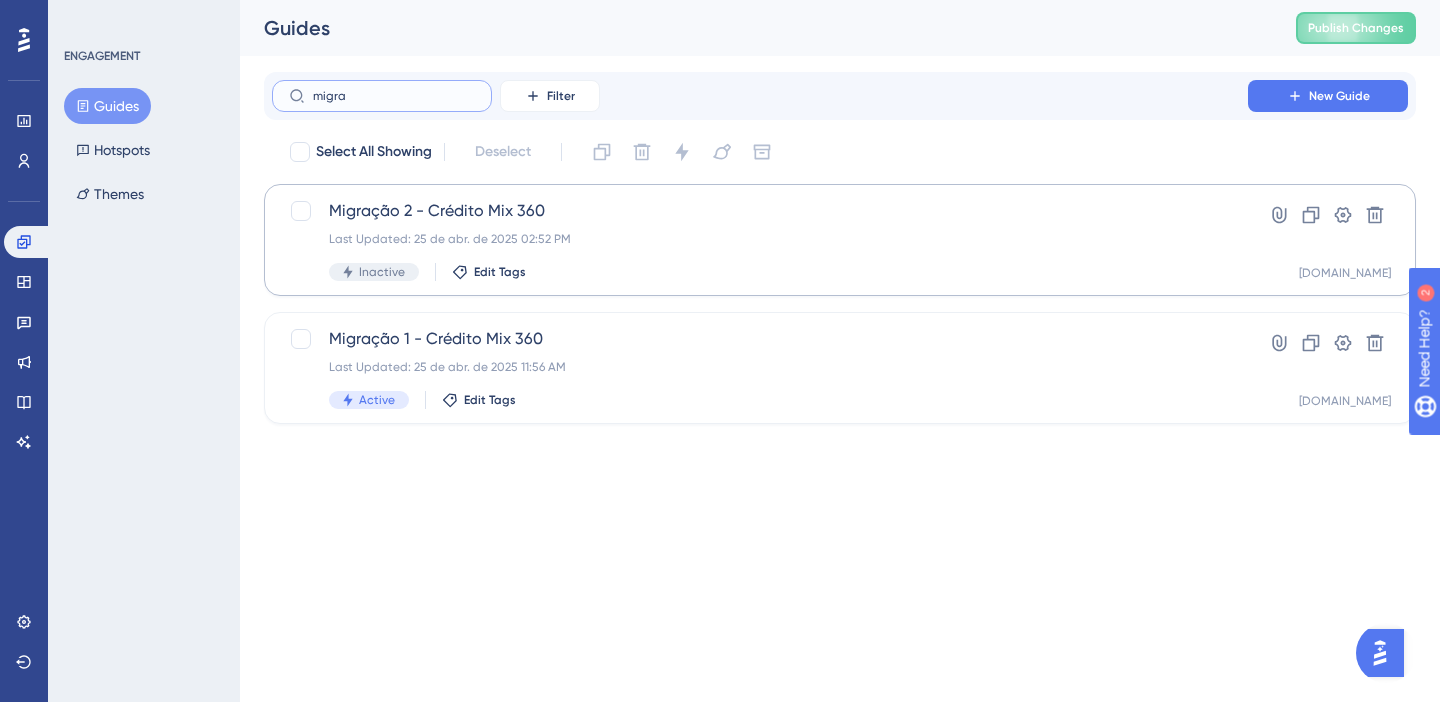 type on "migra" 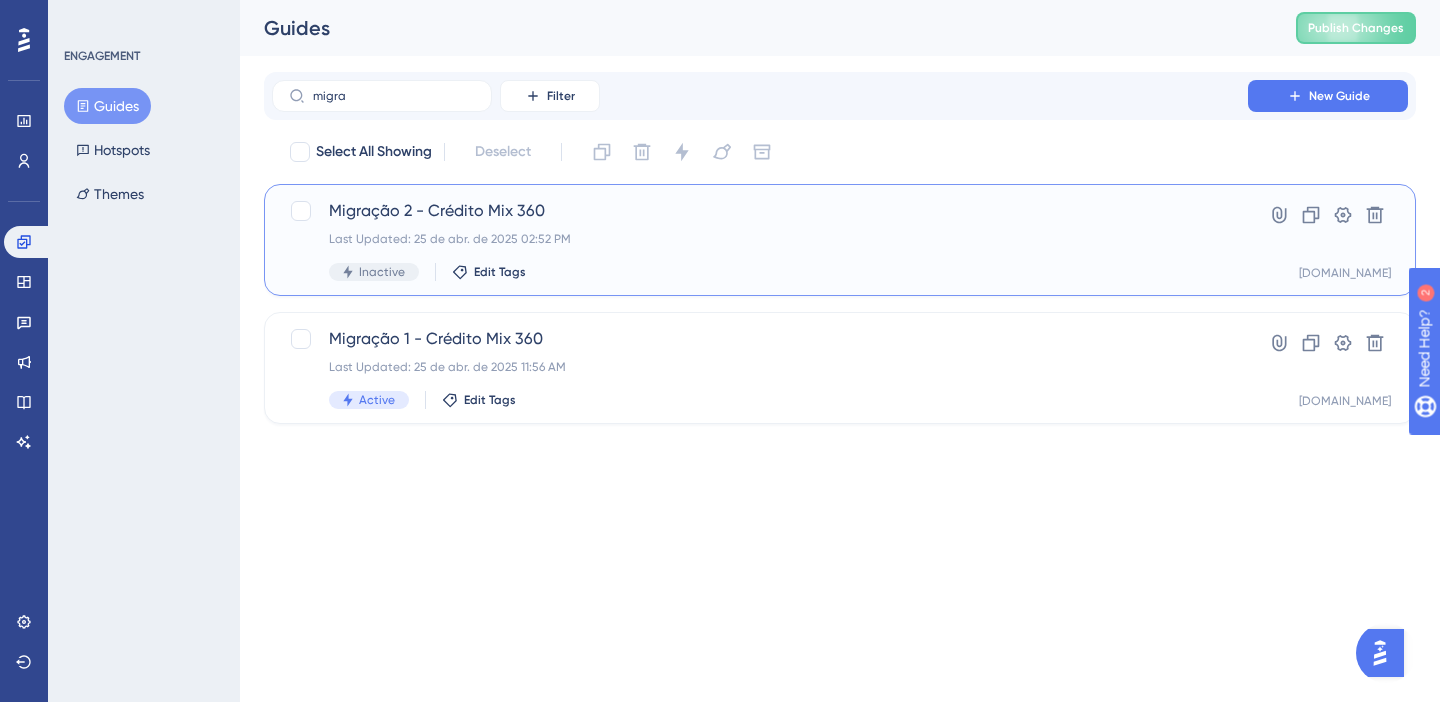 click on "Inactive" at bounding box center (382, 272) 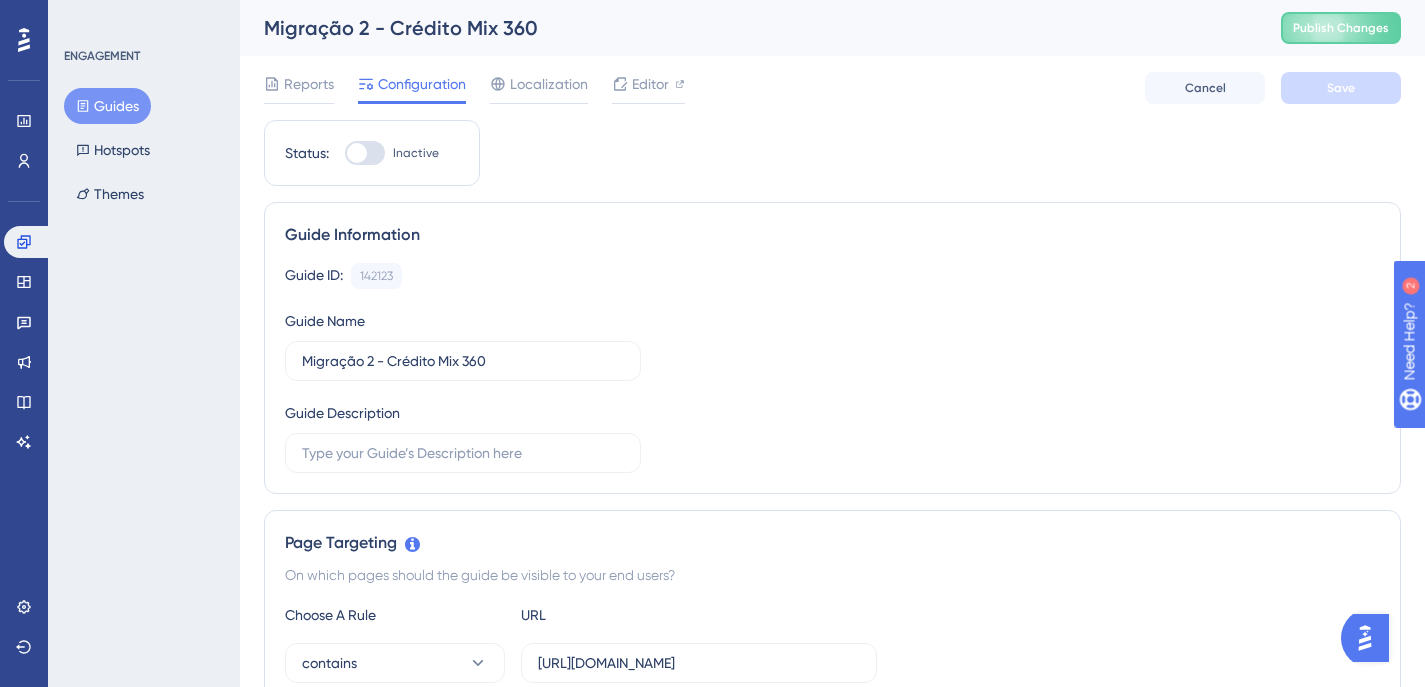 click at bounding box center (365, 153) 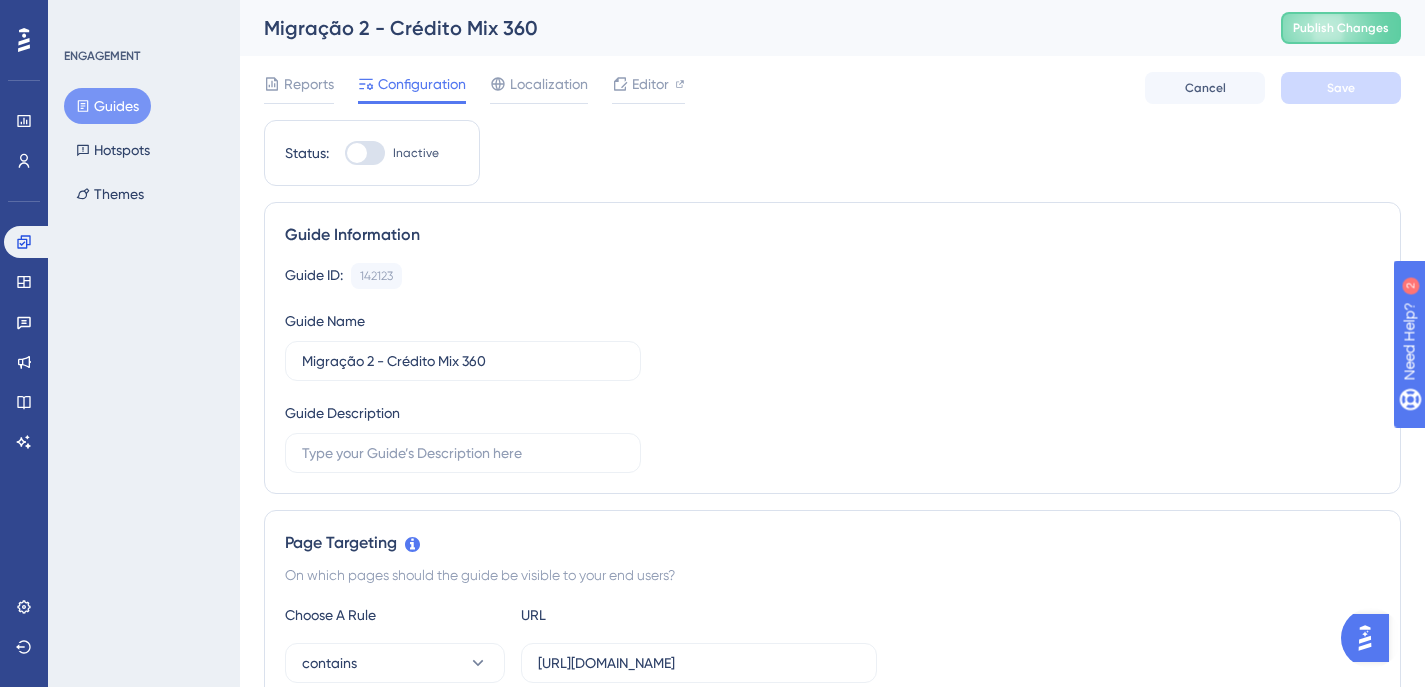 checkbox on "true" 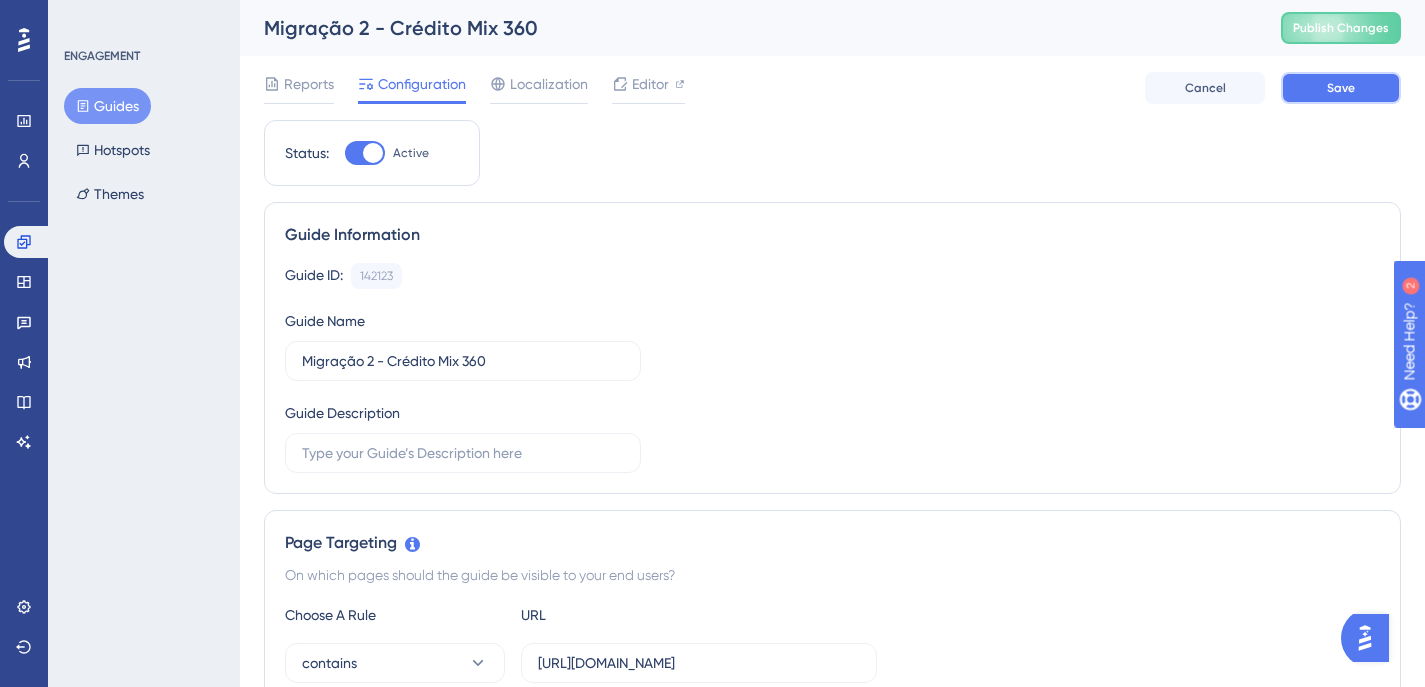 click on "Save" at bounding box center (1341, 88) 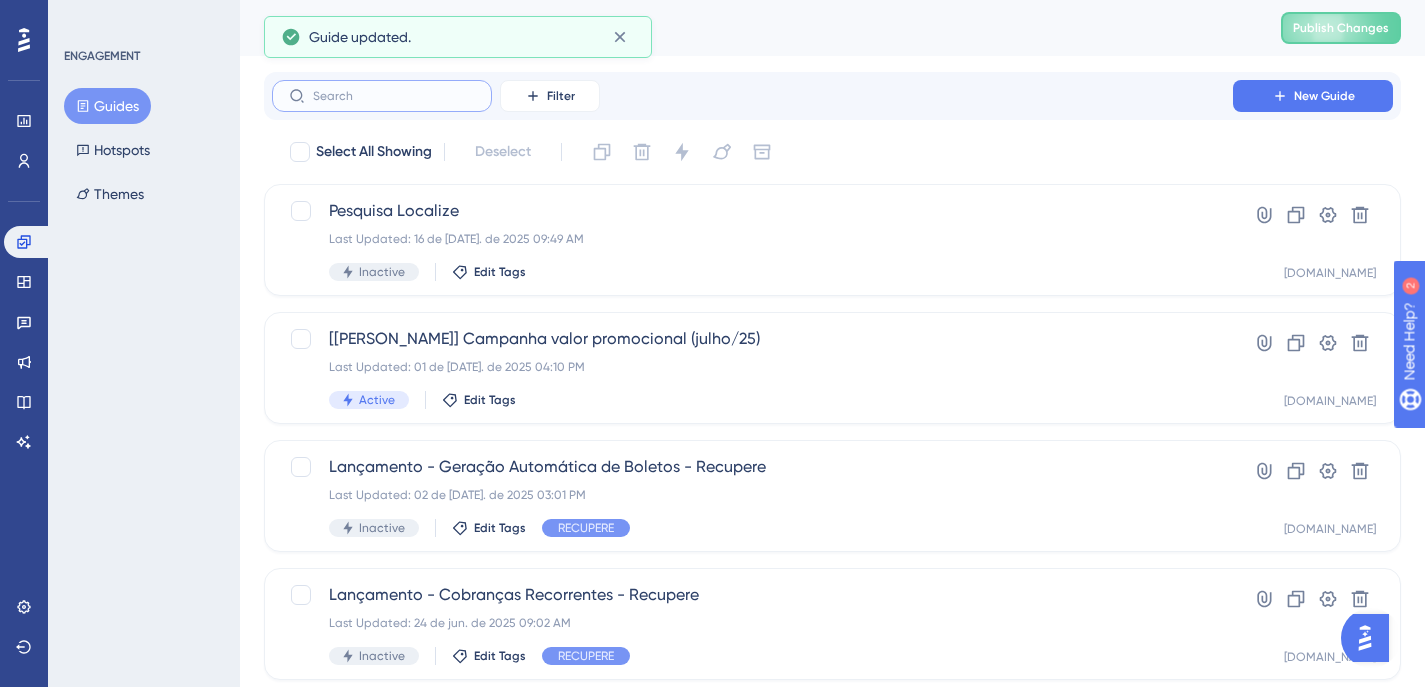 click at bounding box center (394, 96) 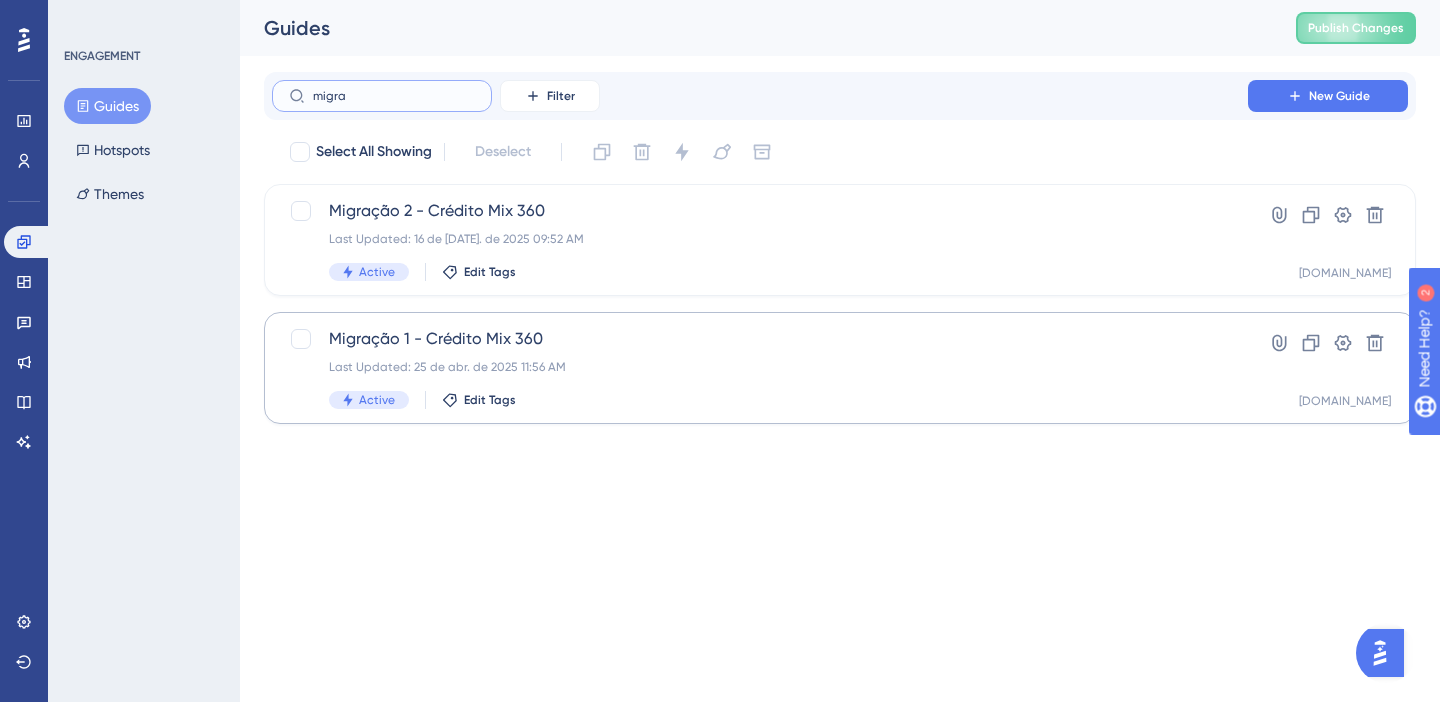 type on "migra" 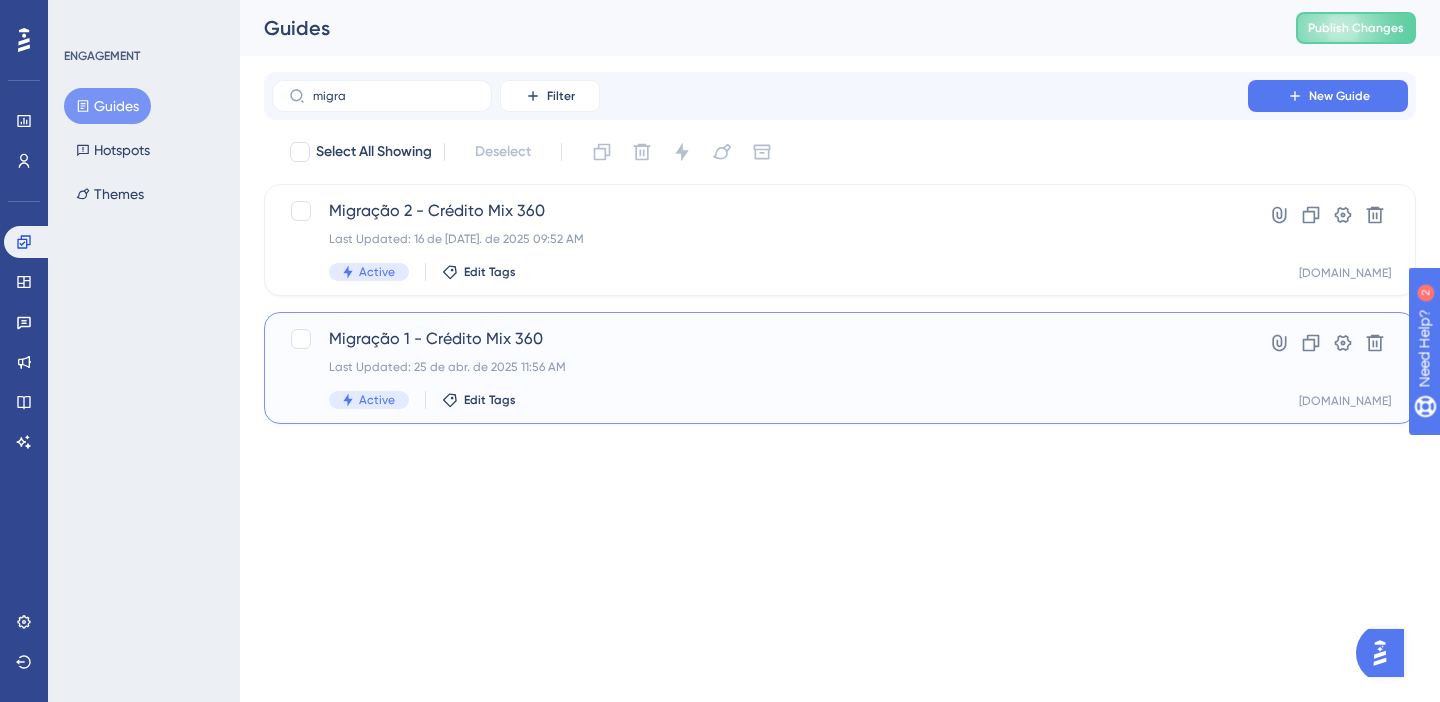 click on "Migração 1 - Crédito Mix 360 Last Updated: 25 de abr. de 2025 11:56 AM Active Edit Tags" at bounding box center (760, 368) 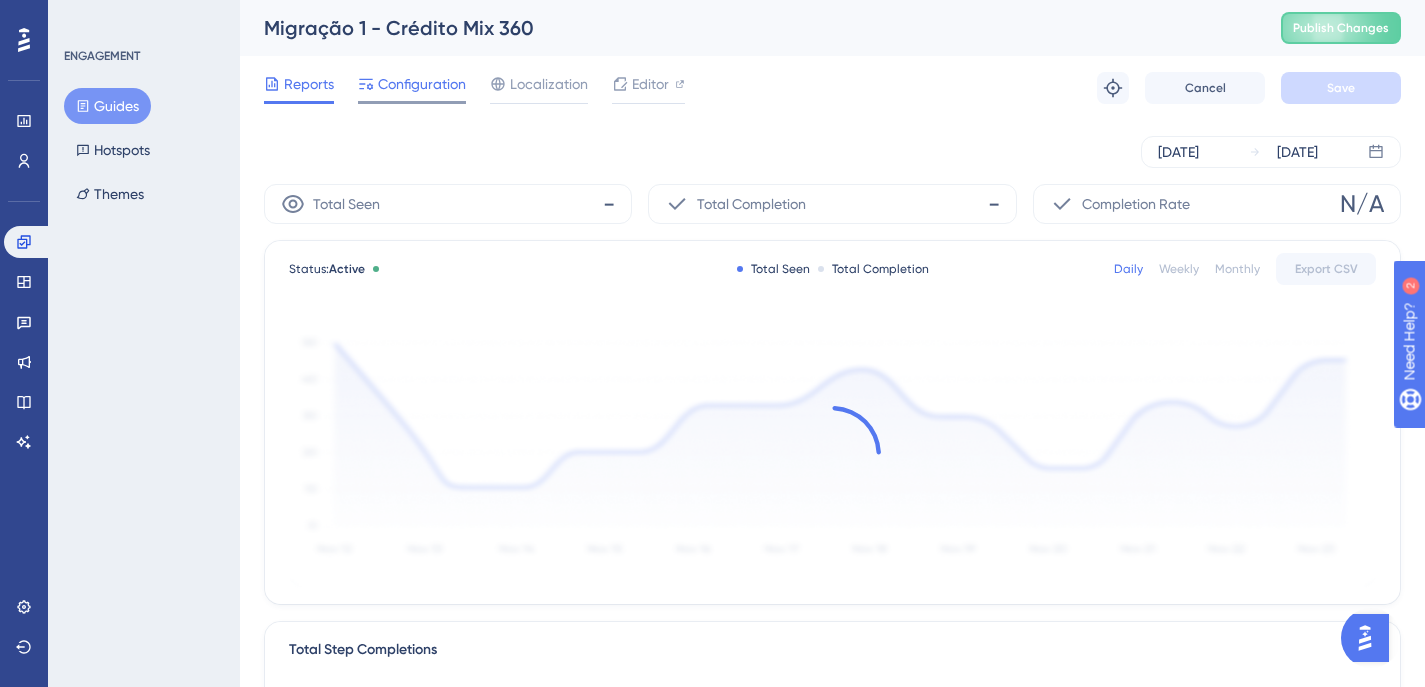click on "Configuration" at bounding box center [422, 84] 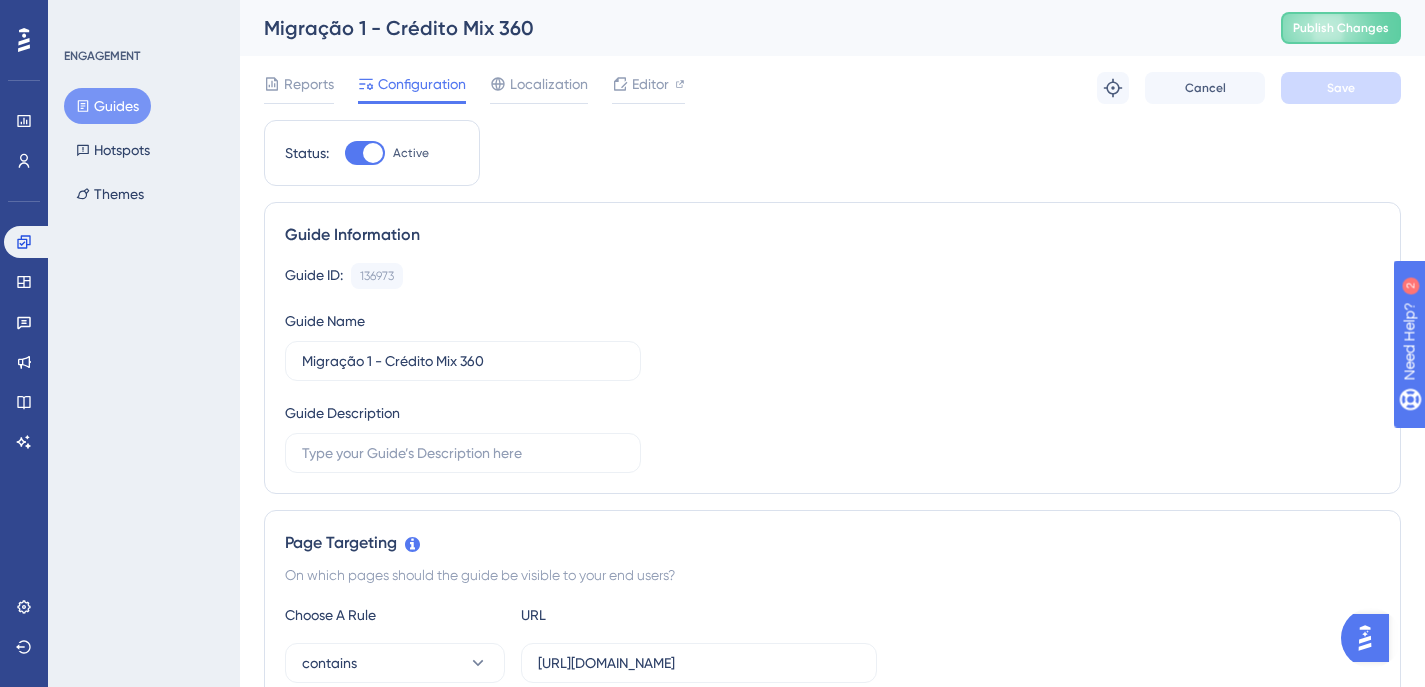 click at bounding box center [373, 153] 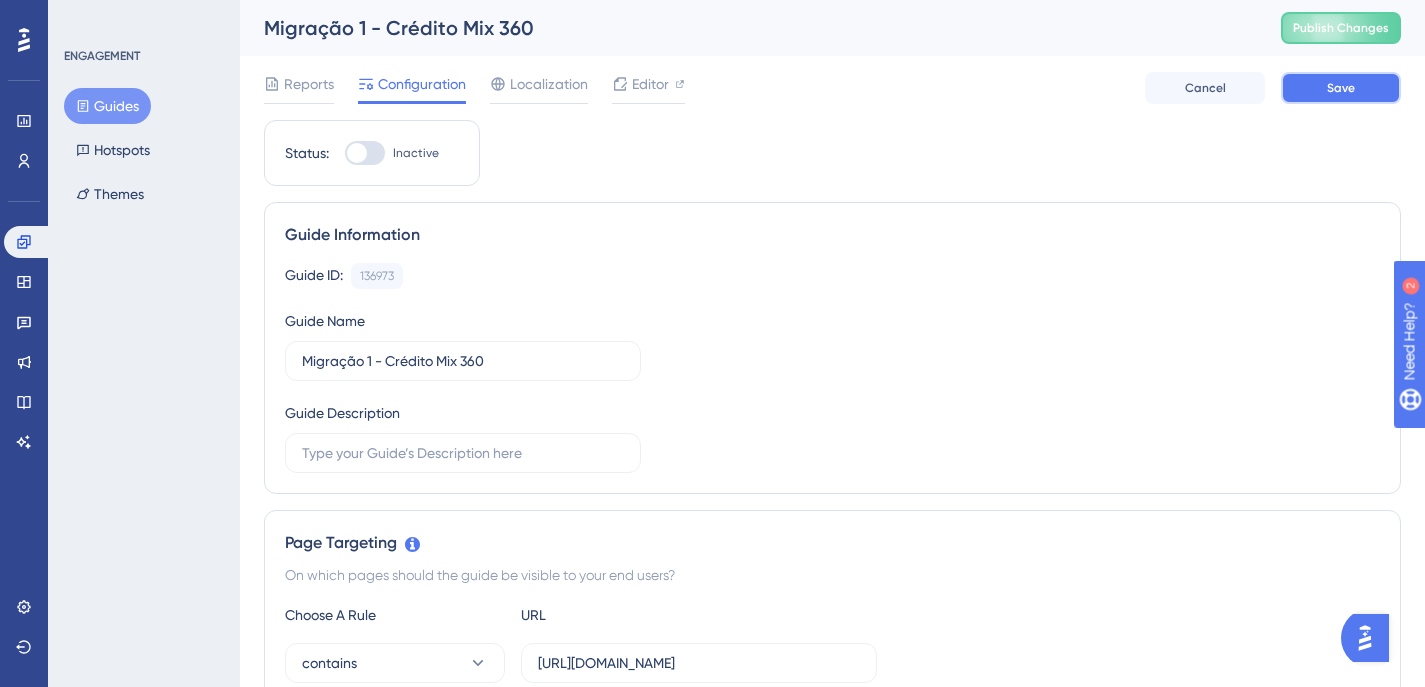 click on "Save" at bounding box center (1341, 88) 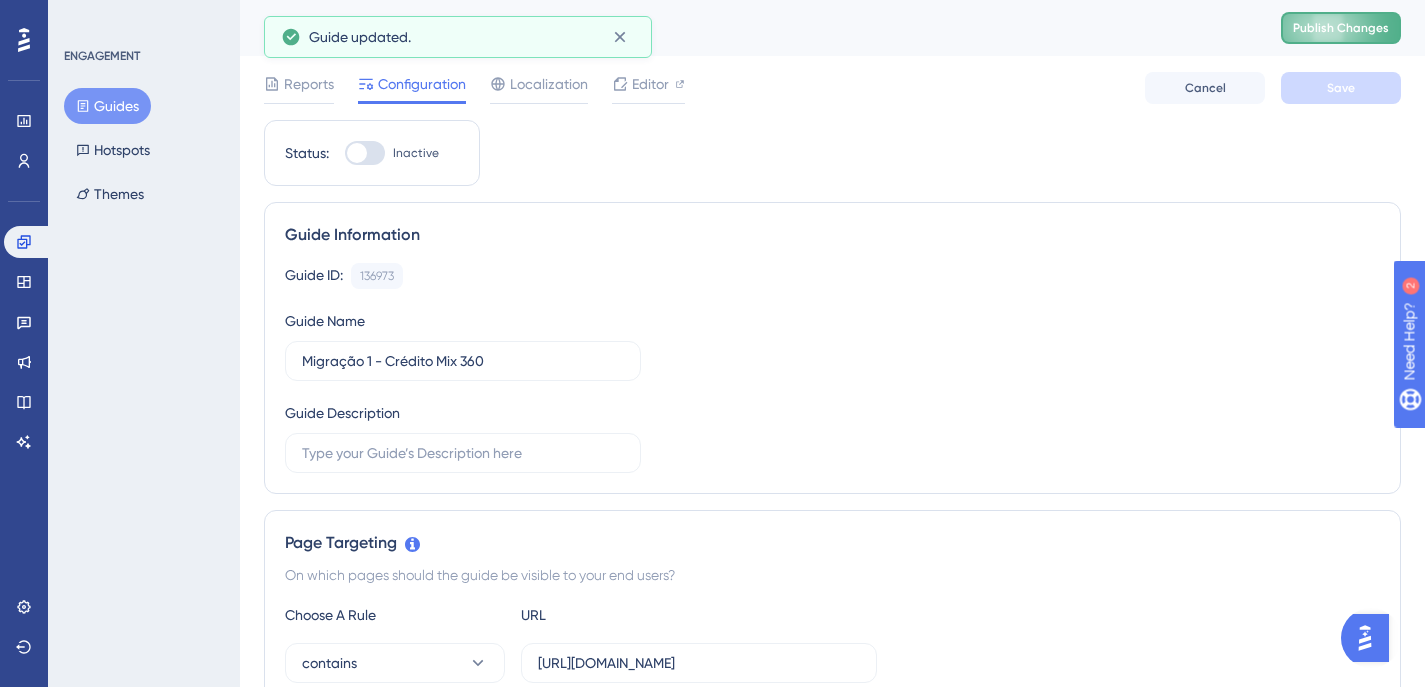 click on "Publish Changes" at bounding box center (1341, 28) 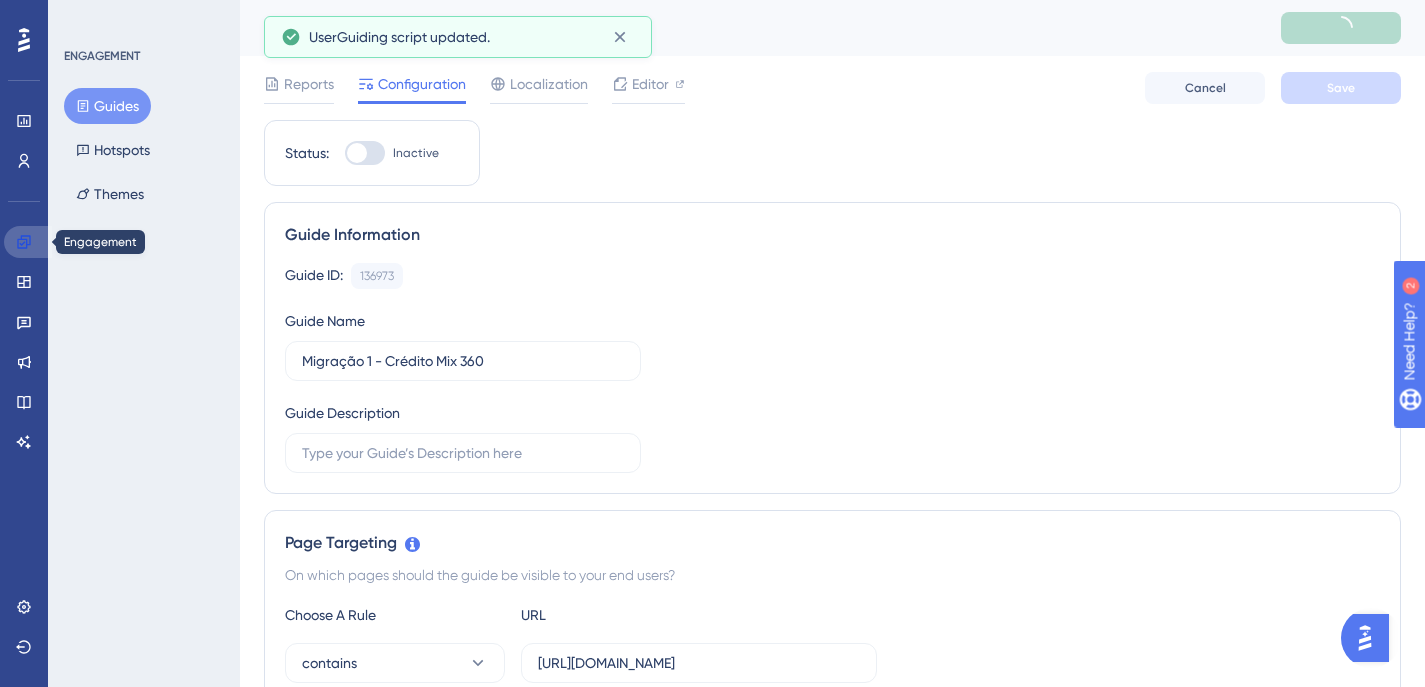 click 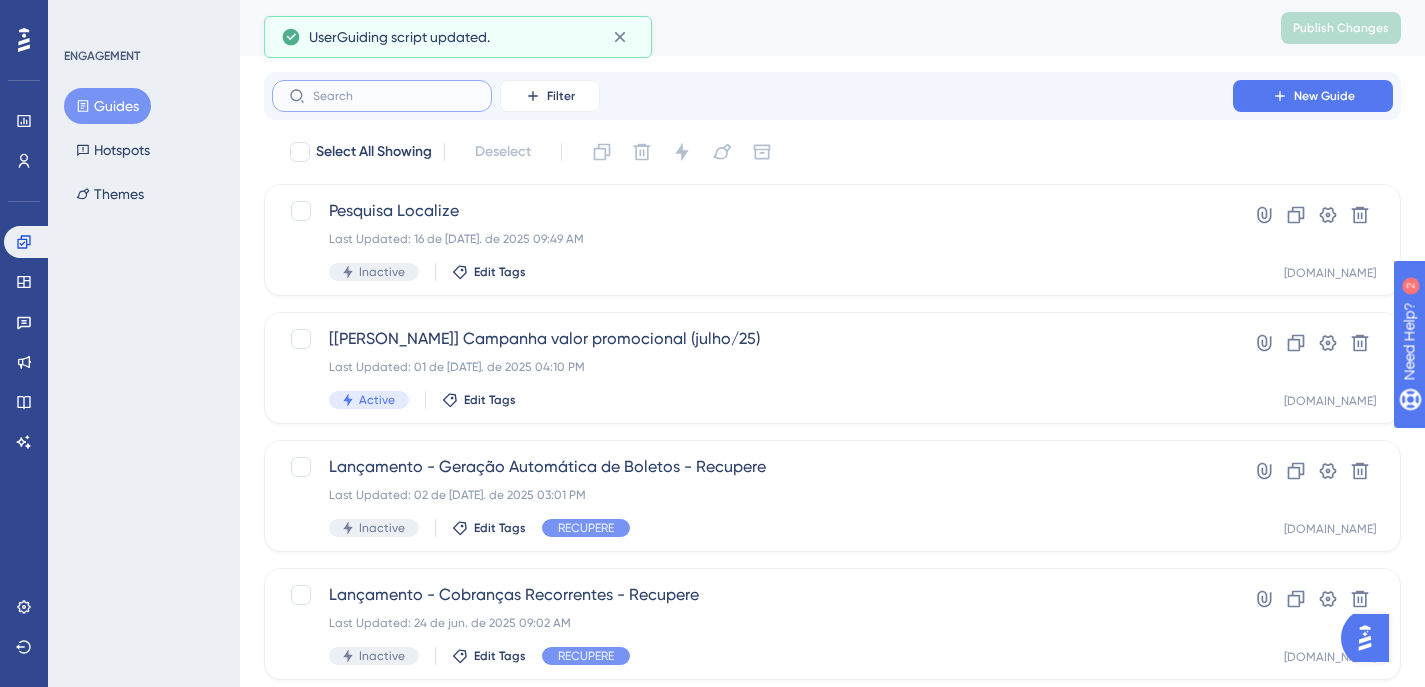 click at bounding box center [394, 96] 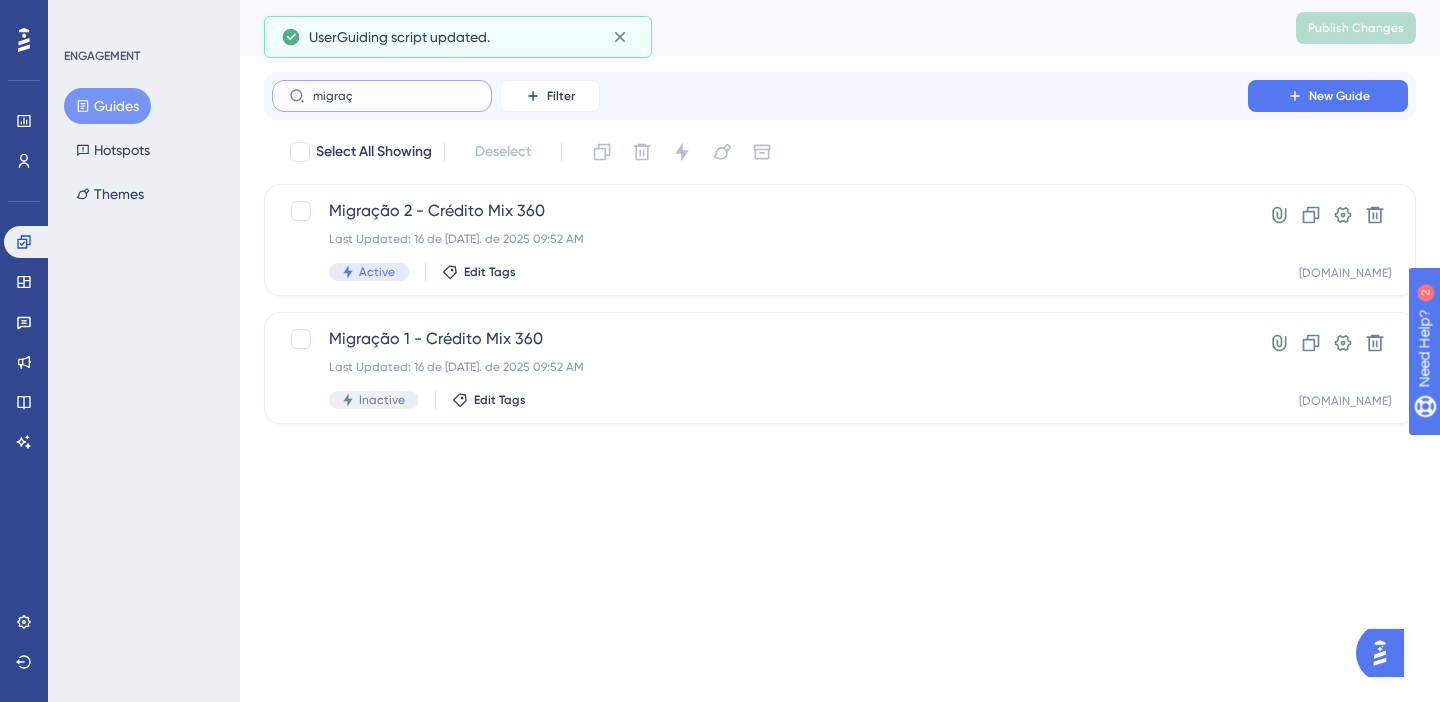 type on "migraç˜" 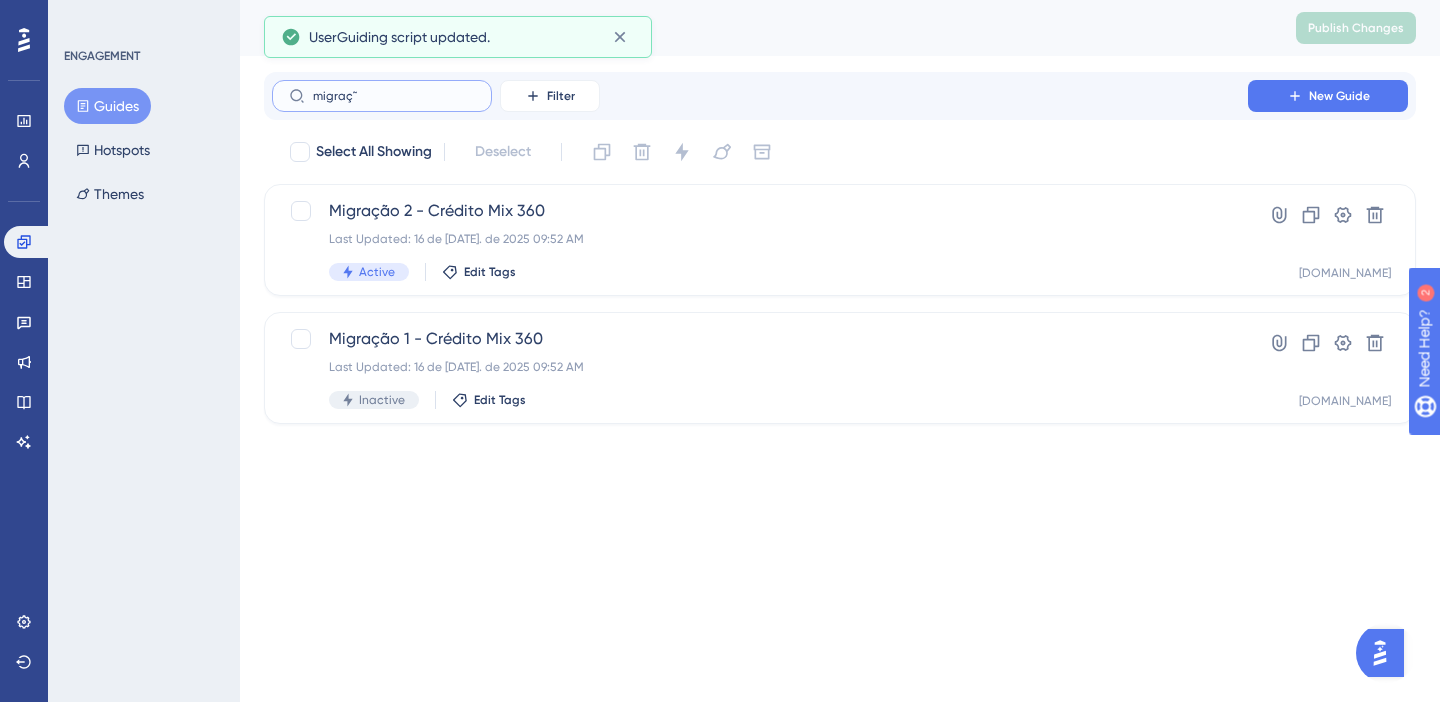 type on "migraçã" 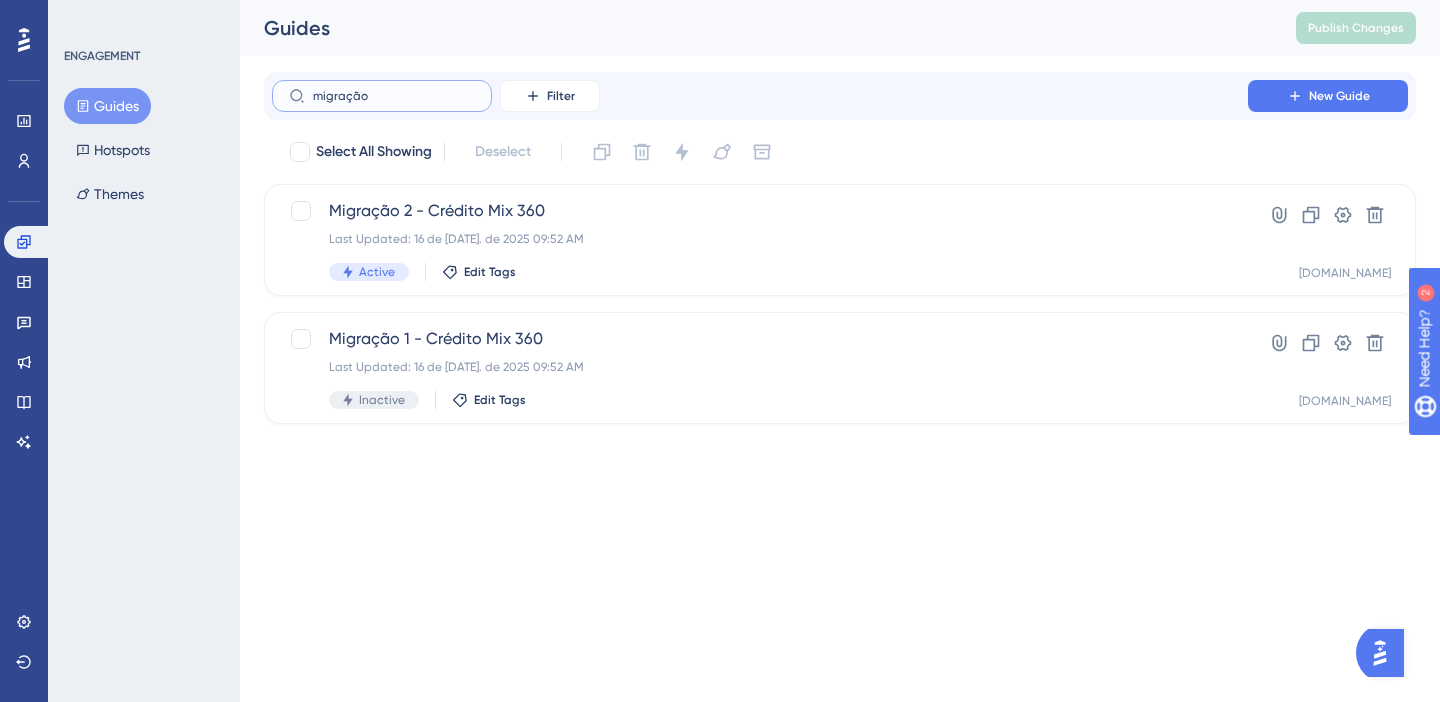 type on "migração" 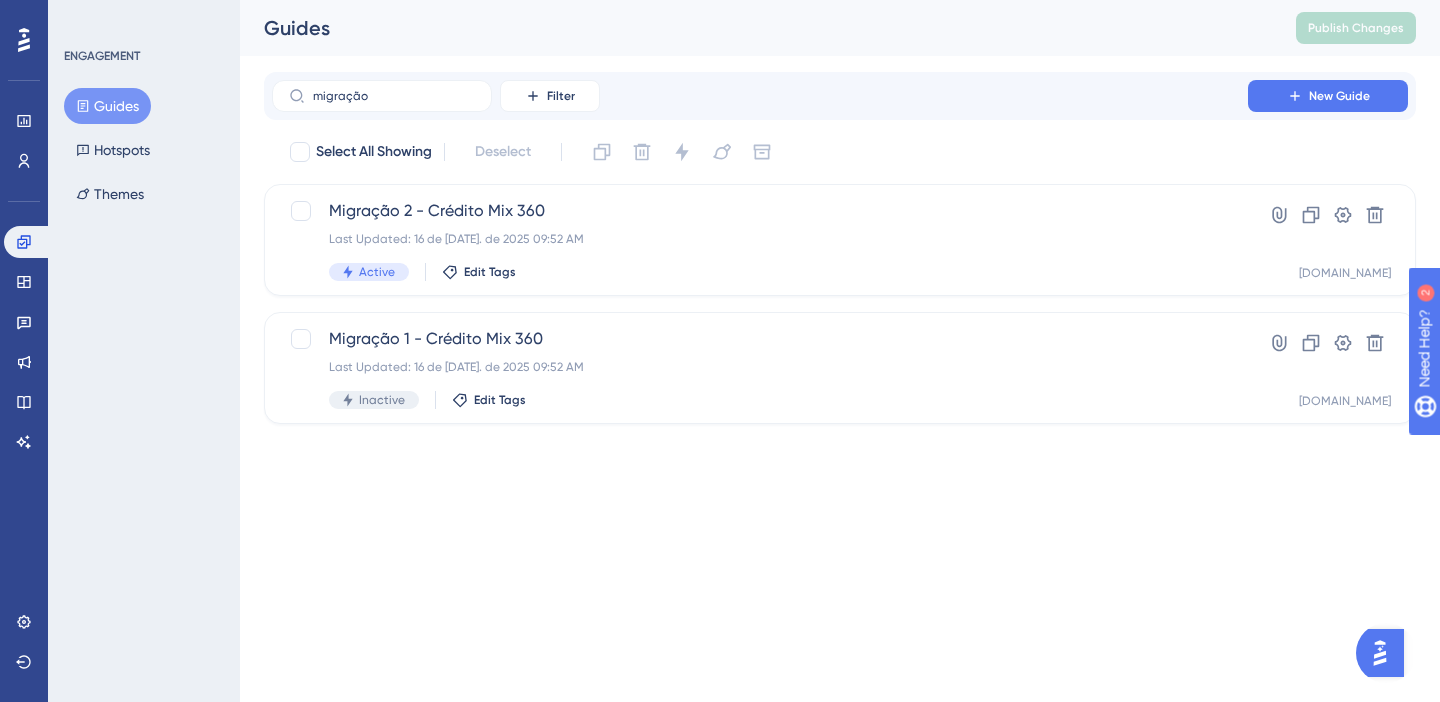 click on "Performance Users Engagement Widgets Feedback Product Updates Knowledge Base AI Assistant Settings Logout ENGAGEMENT Guides Hotspots Themes Guides Publish Changes migração Filter New Guide Select All Showing Deselect Migração 2 - Crédito Mix 360 Last Updated: 16 de jul. de 2025 09:52 AM Active Edit Tags Hyperlink Clone Settings Delete assertivasolucoes.com.br Migração 1 - Crédito Mix 360 Last Updated: 16 de jul. de 2025 09:52 AM Inactive Edit Tags Hyperlink Clone Settings Delete assertivasolucoes.com.br
2" at bounding box center (720, 0) 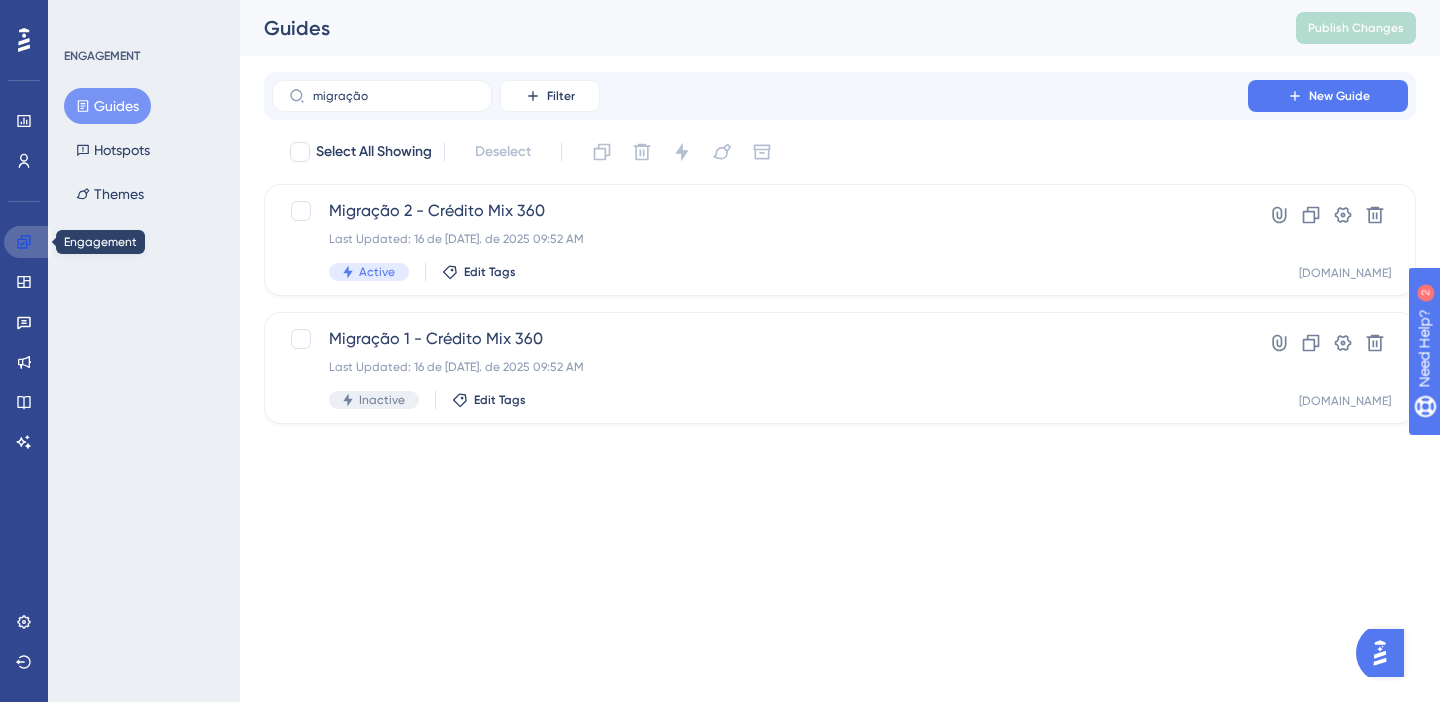 click 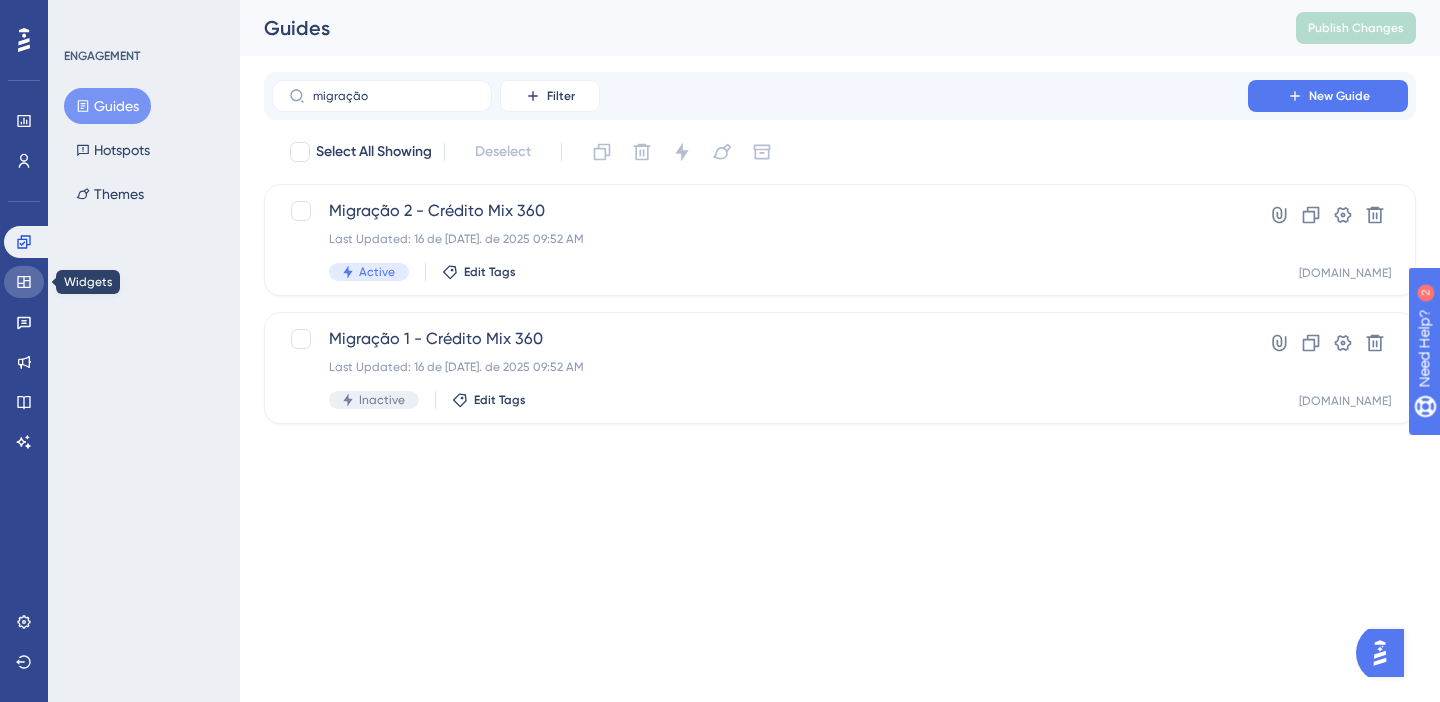 click 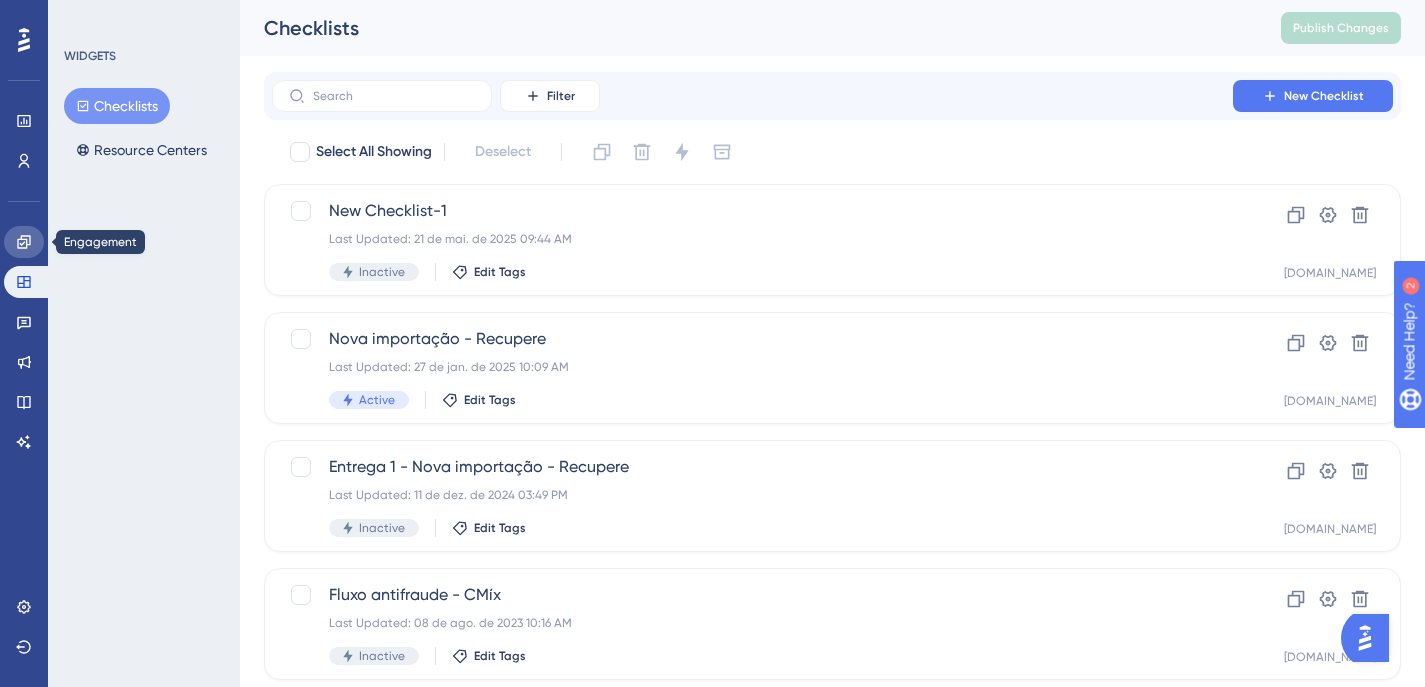 click 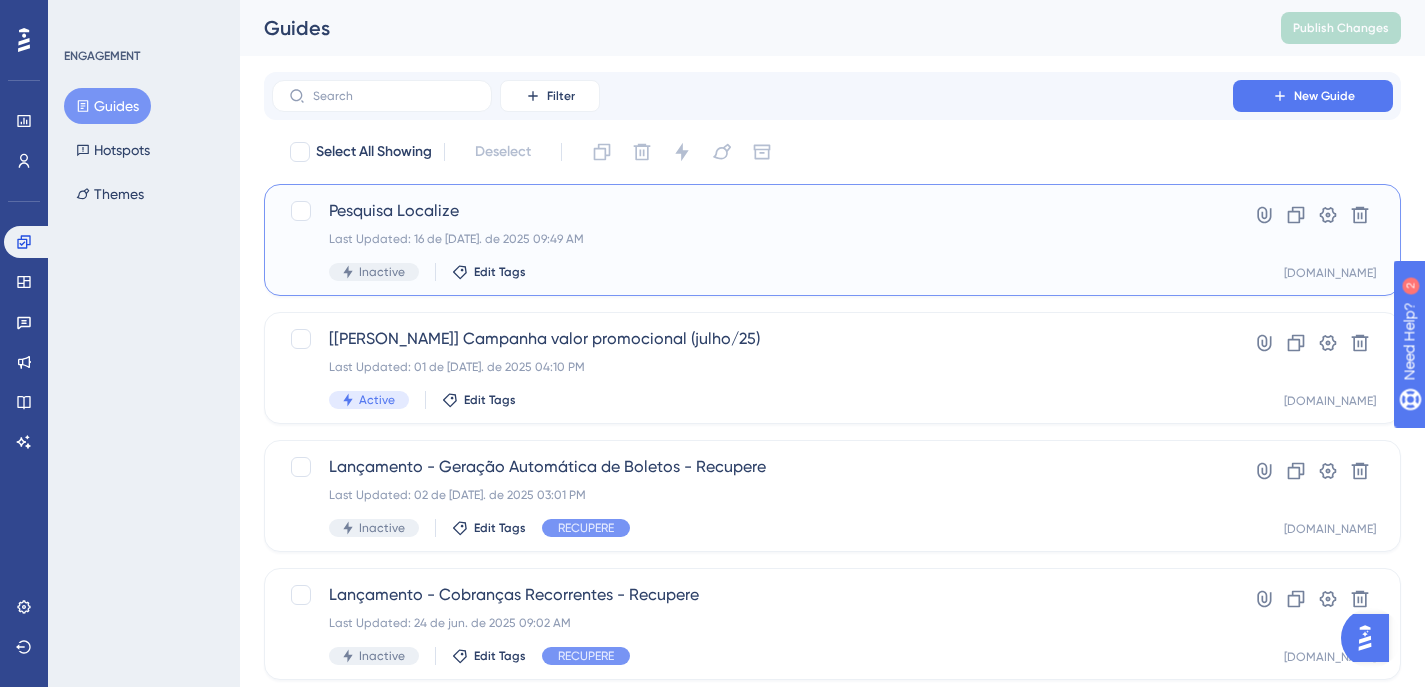 click on "Pesquisa Localize Last Updated: 16 de jul. de 2025 09:49 AM Inactive Edit Tags" at bounding box center [752, 240] 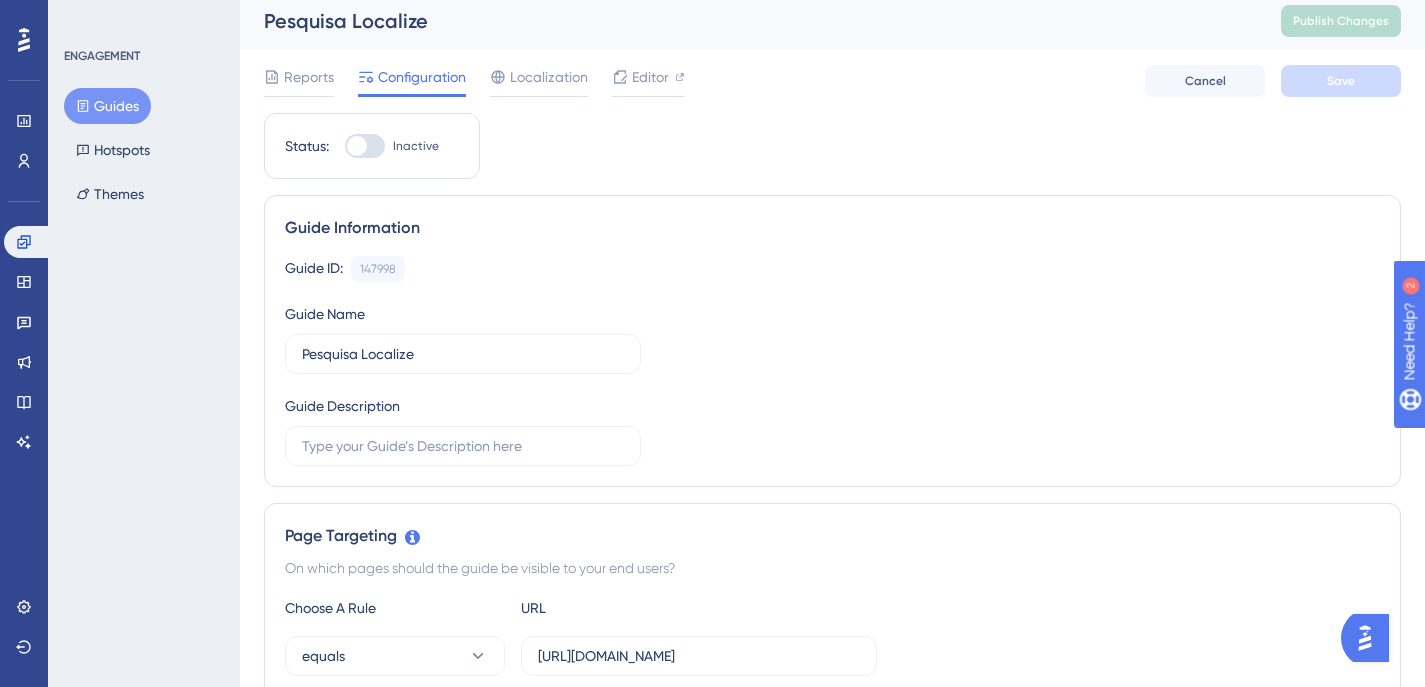 scroll, scrollTop: 9, scrollLeft: 0, axis: vertical 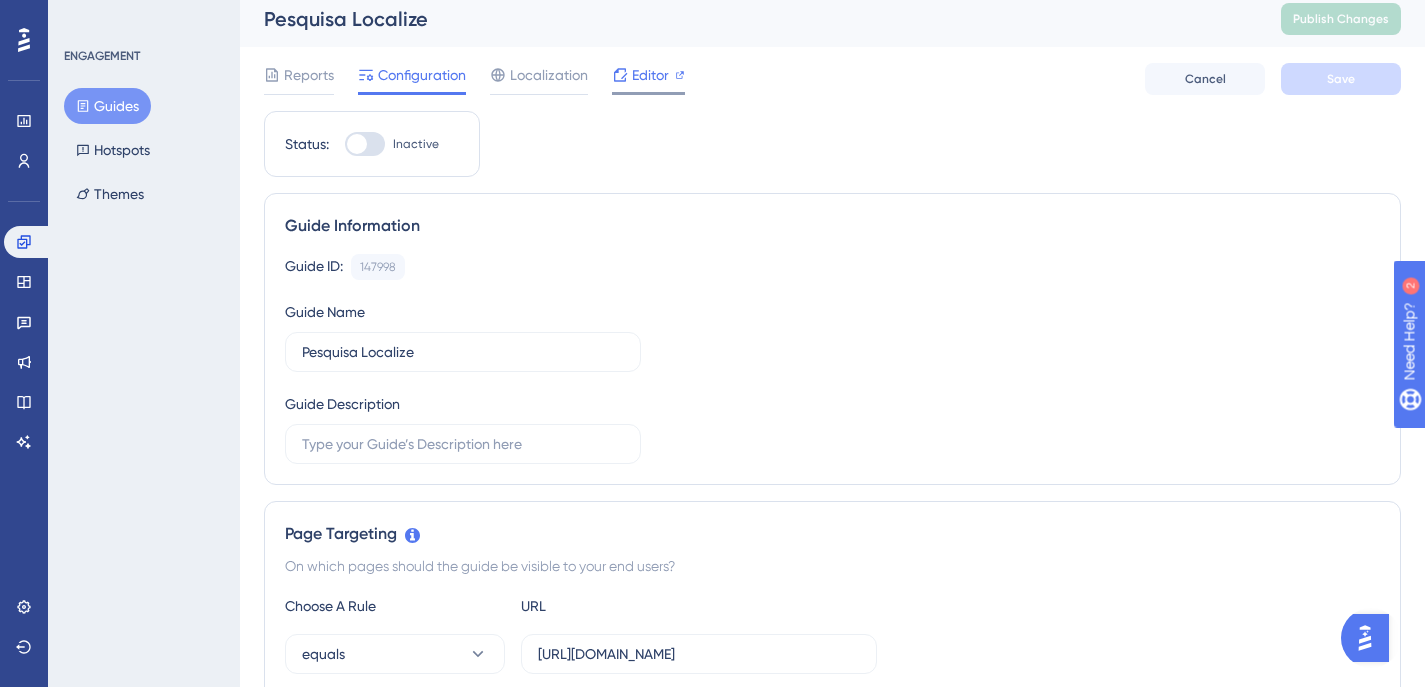 click on "Editor" at bounding box center [650, 75] 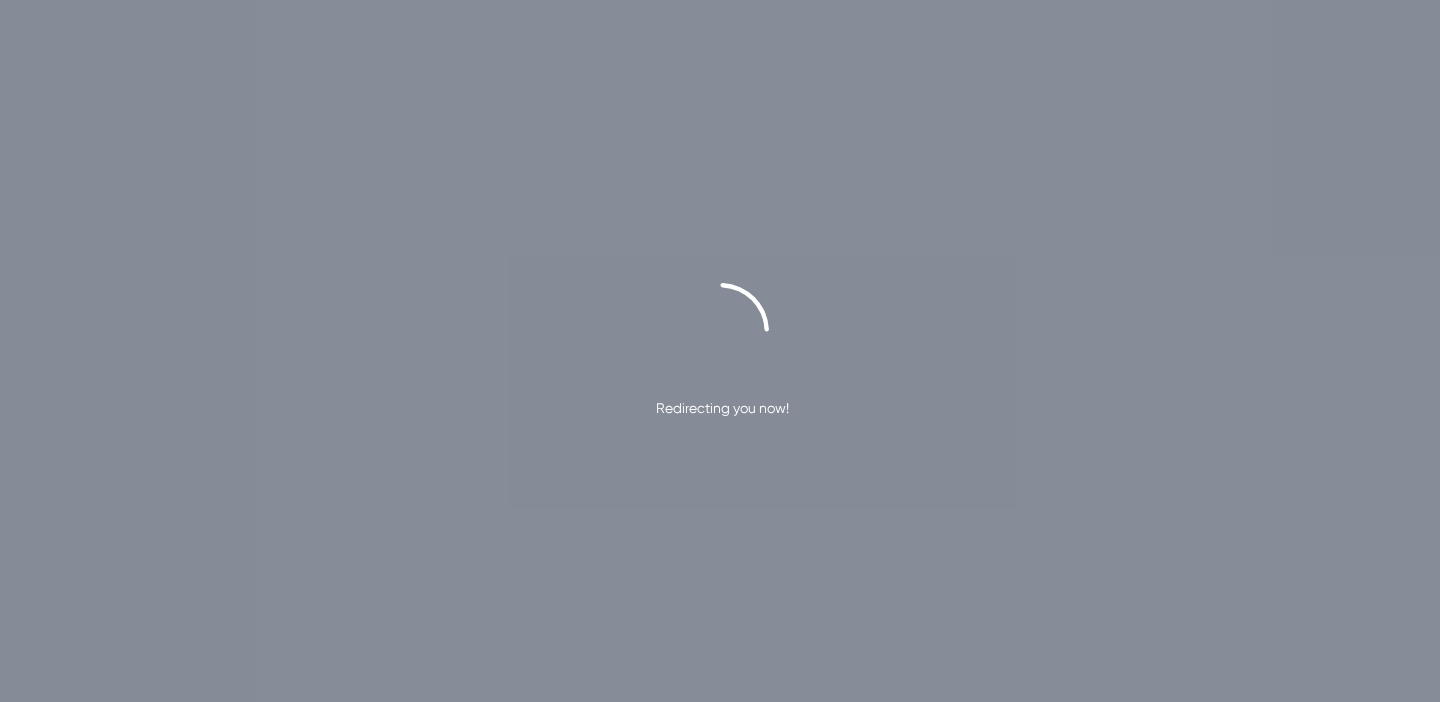 scroll, scrollTop: 0, scrollLeft: 0, axis: both 